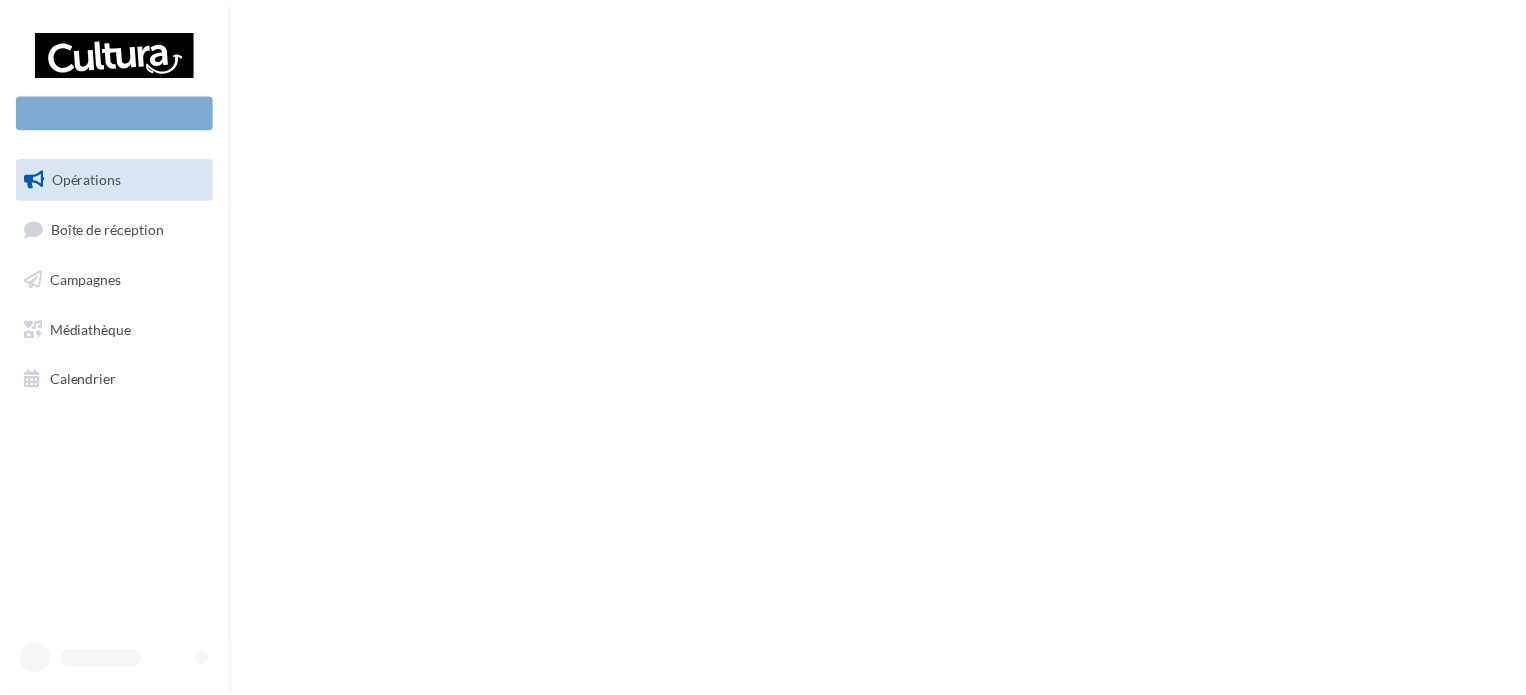 scroll, scrollTop: 0, scrollLeft: 0, axis: both 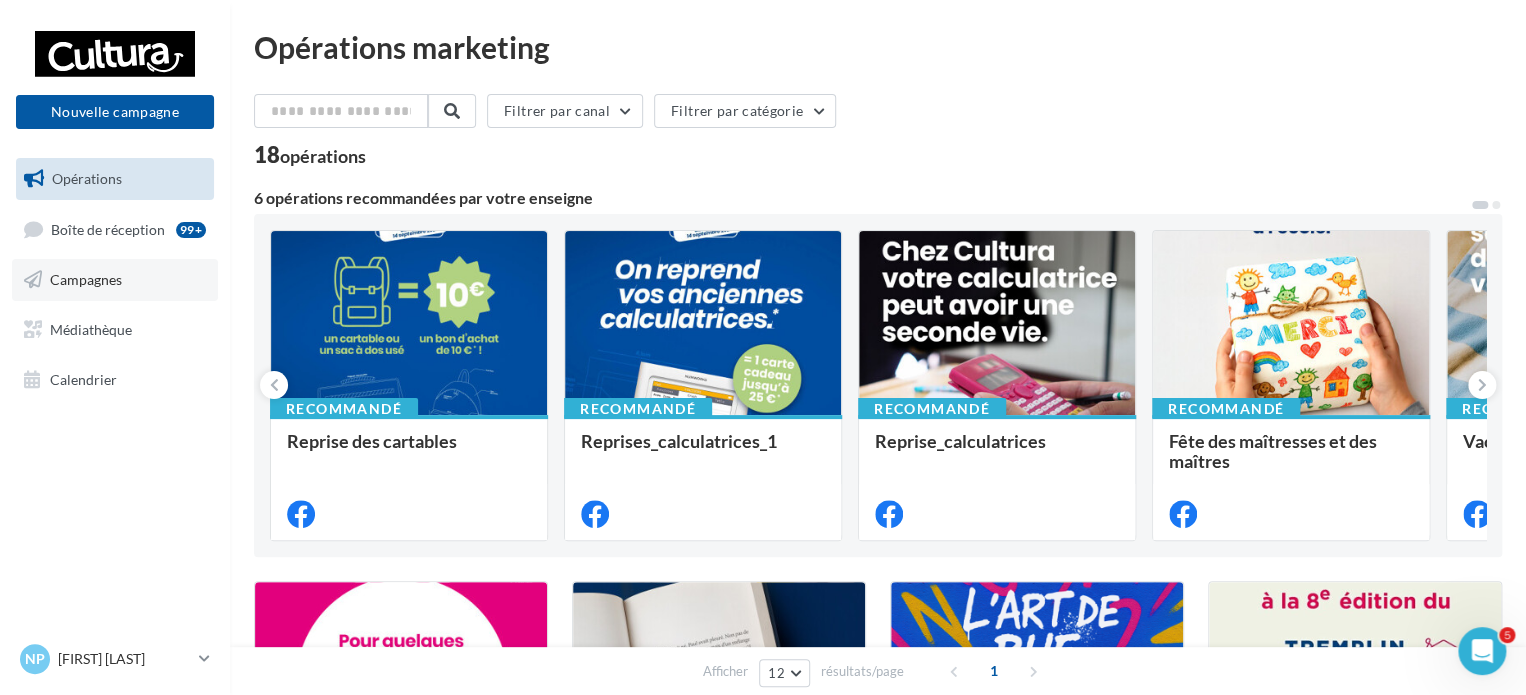 click on "Campagnes" at bounding box center (86, 279) 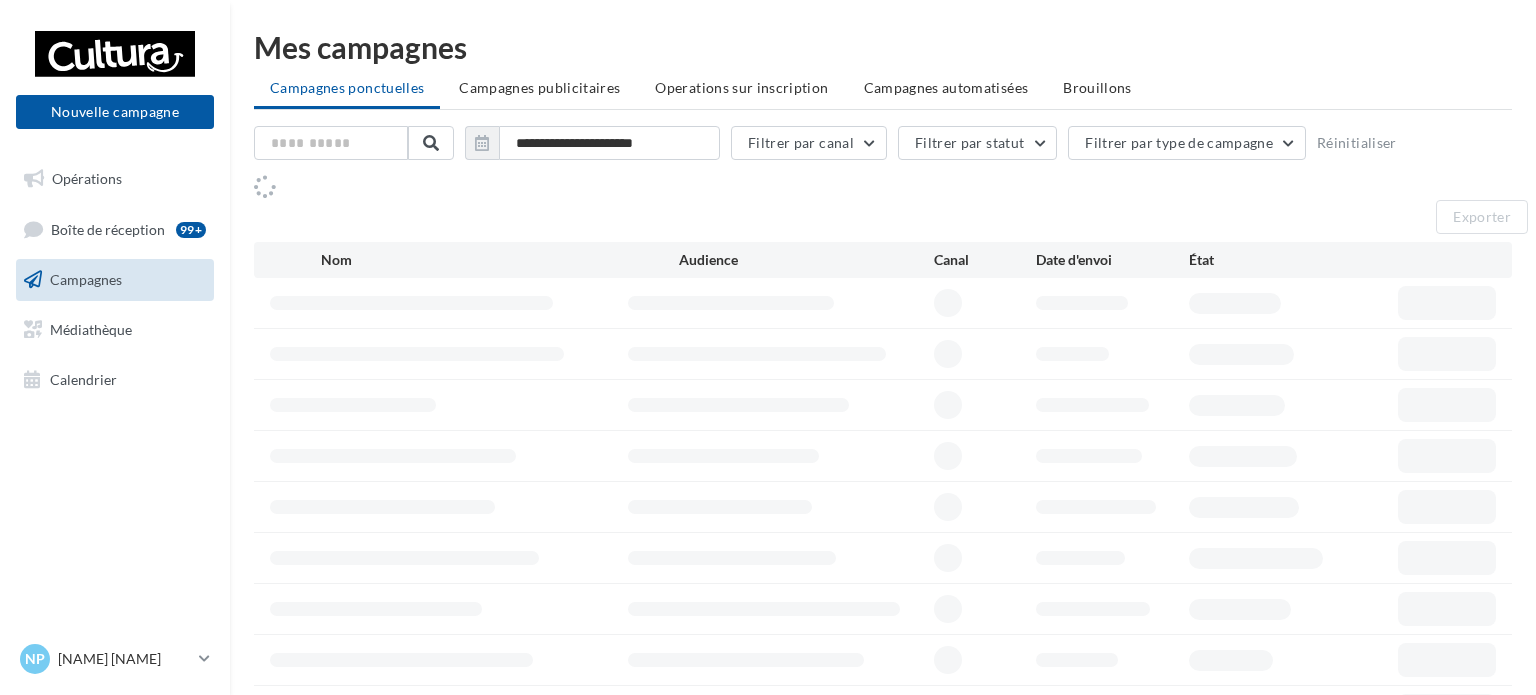 scroll, scrollTop: 0, scrollLeft: 0, axis: both 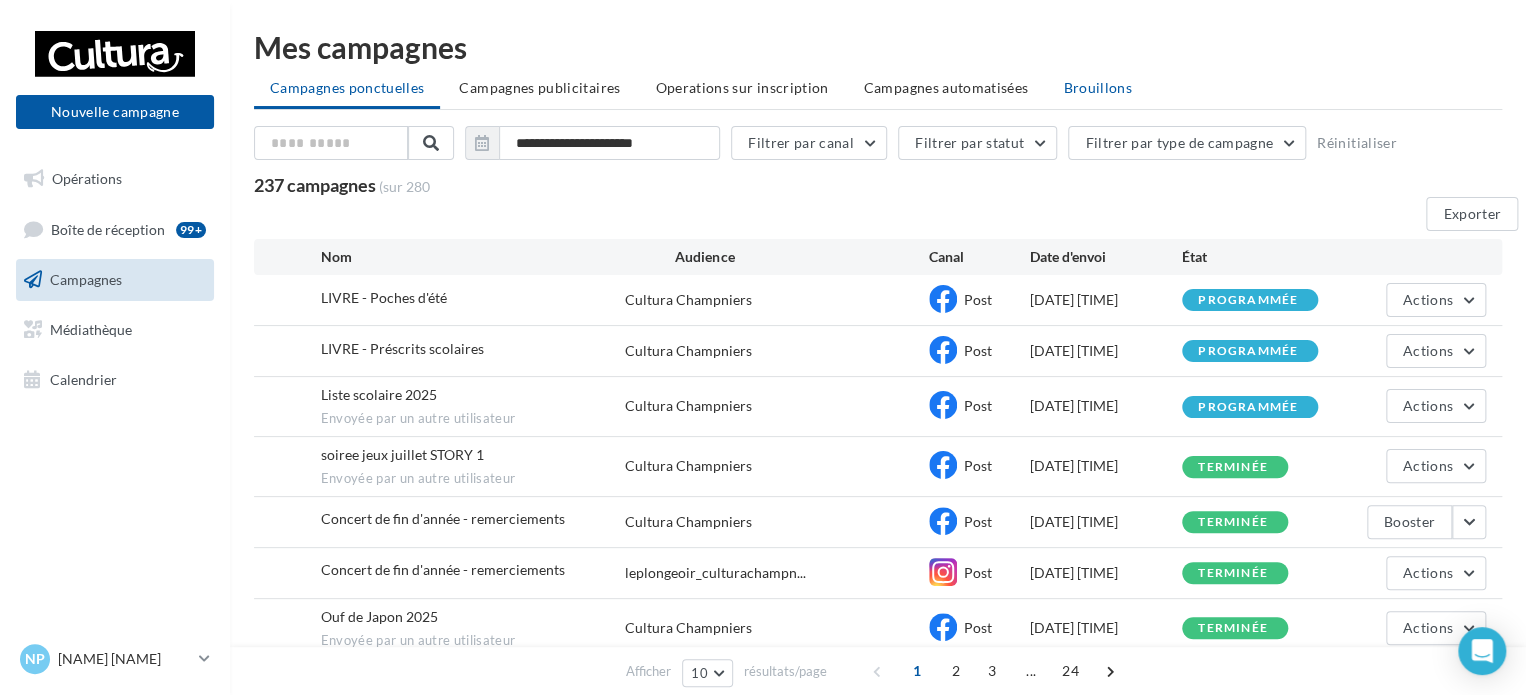 click on "Brouillons" at bounding box center (347, 87) 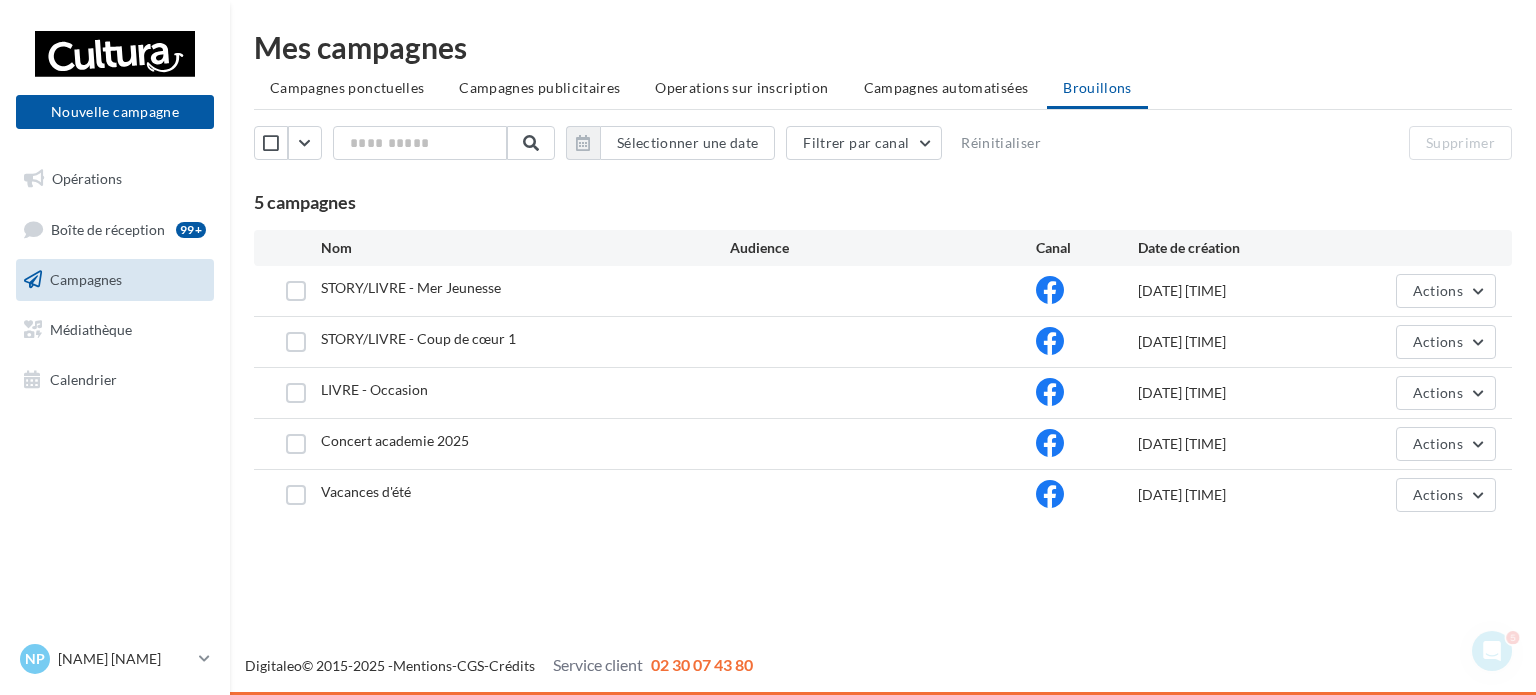 scroll, scrollTop: 0, scrollLeft: 0, axis: both 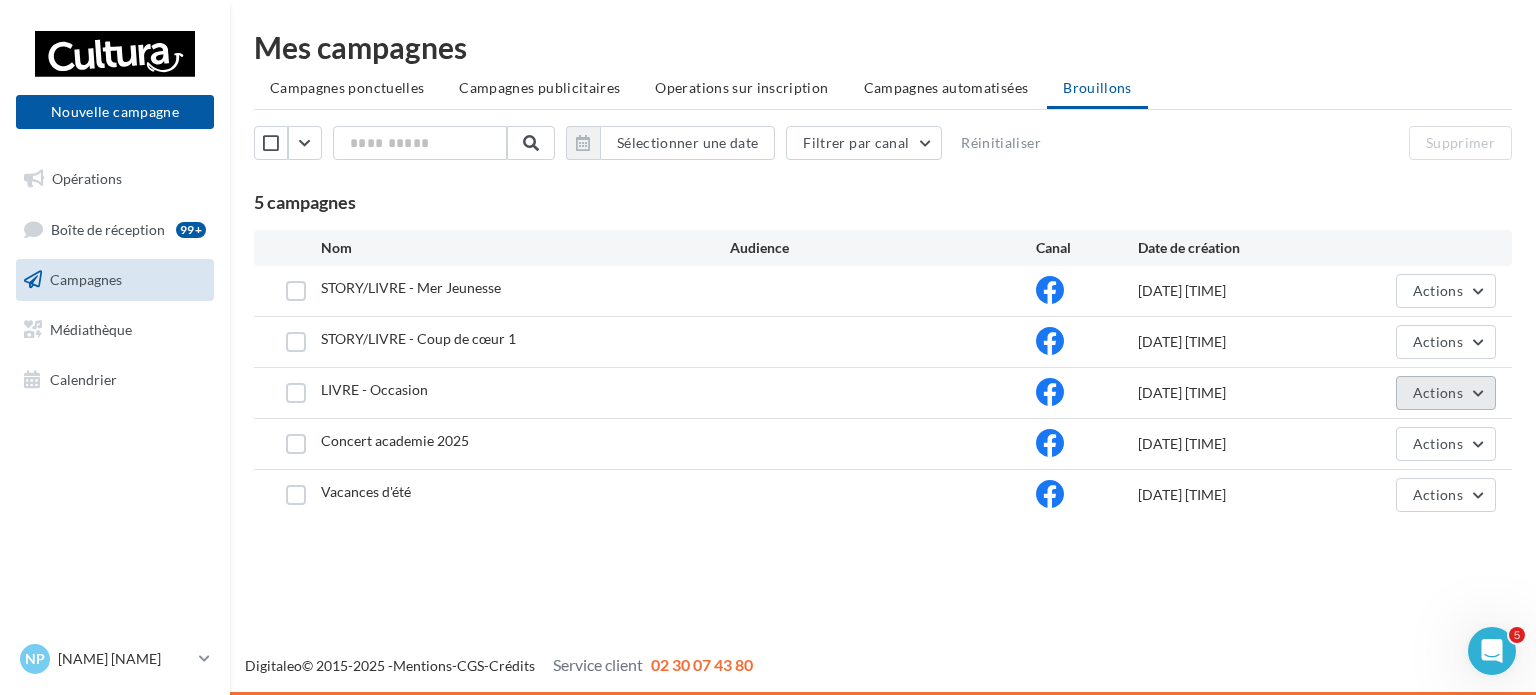 click on "Actions" at bounding box center (1446, 291) 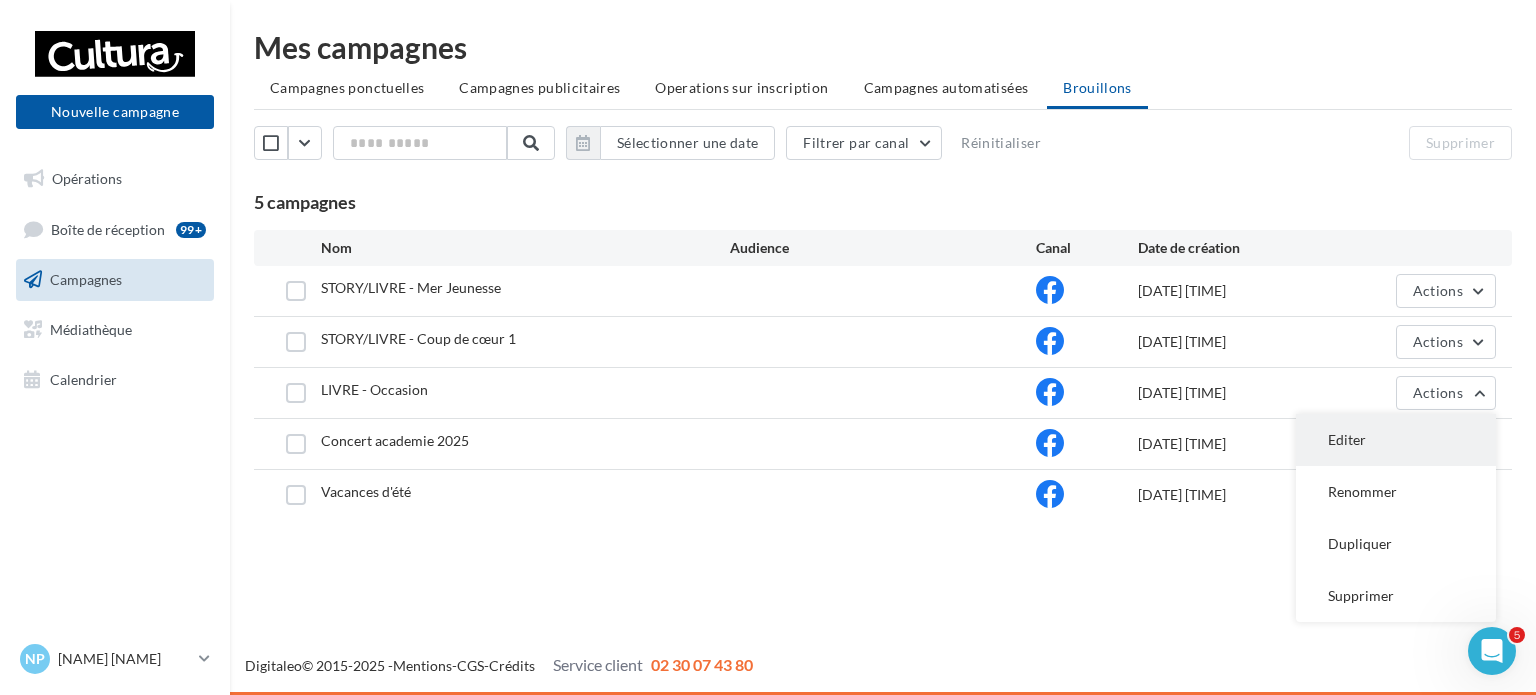 click on "Editer" at bounding box center [1396, 440] 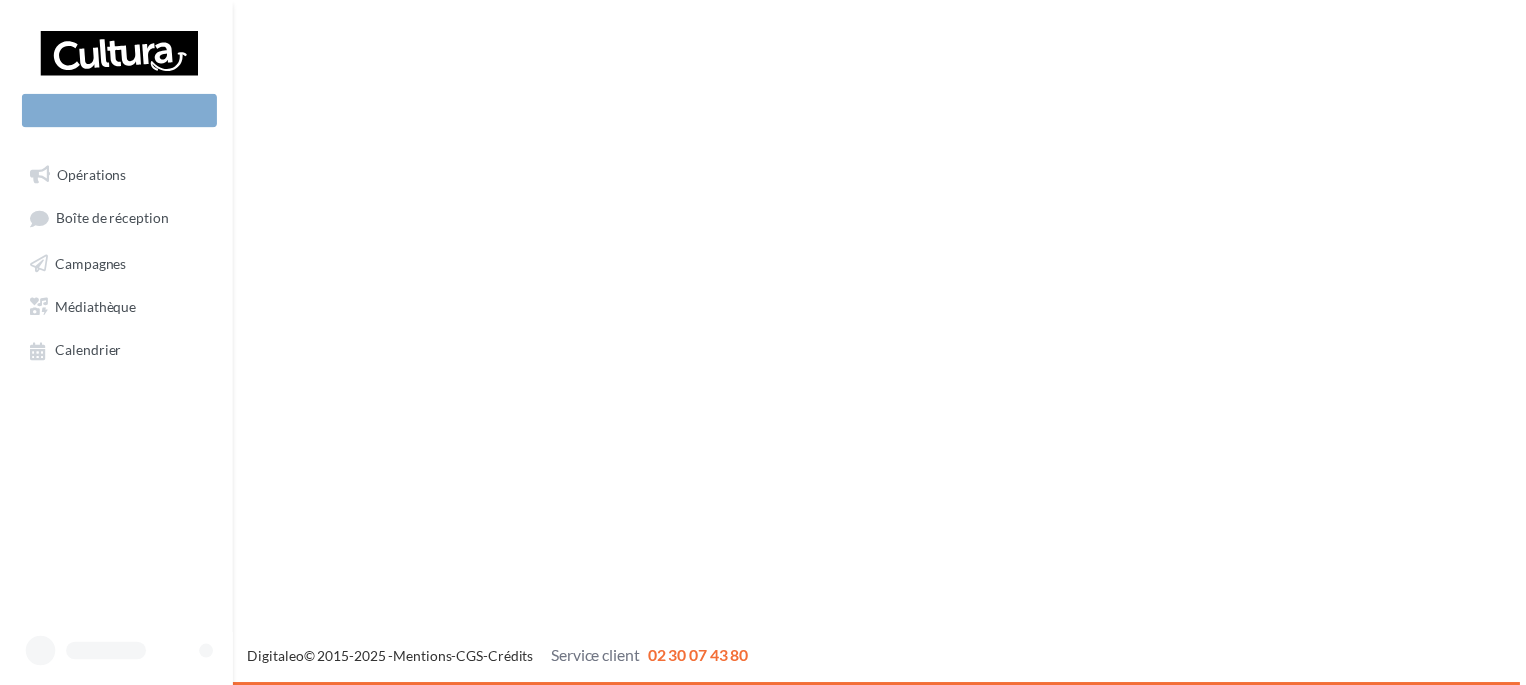 scroll, scrollTop: 0, scrollLeft: 0, axis: both 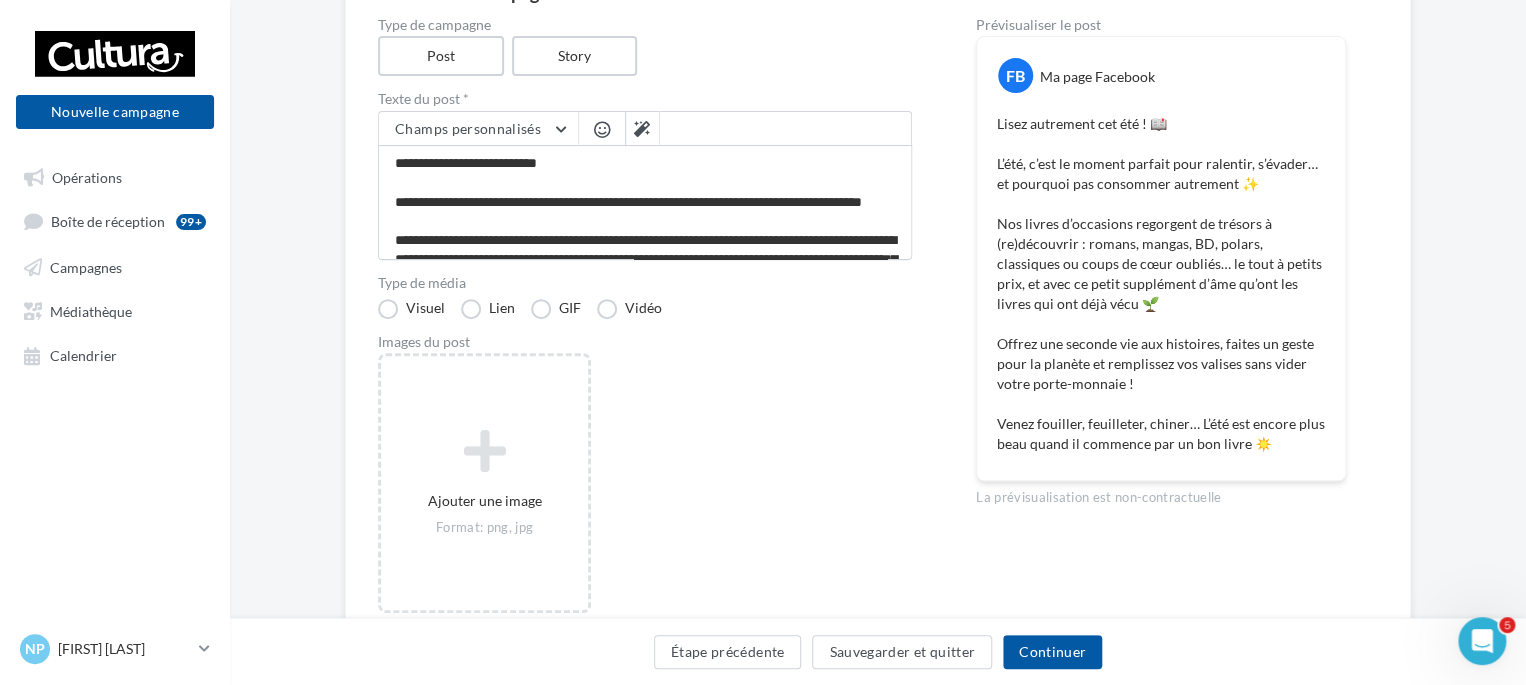 click on "**********" at bounding box center [878, 337] 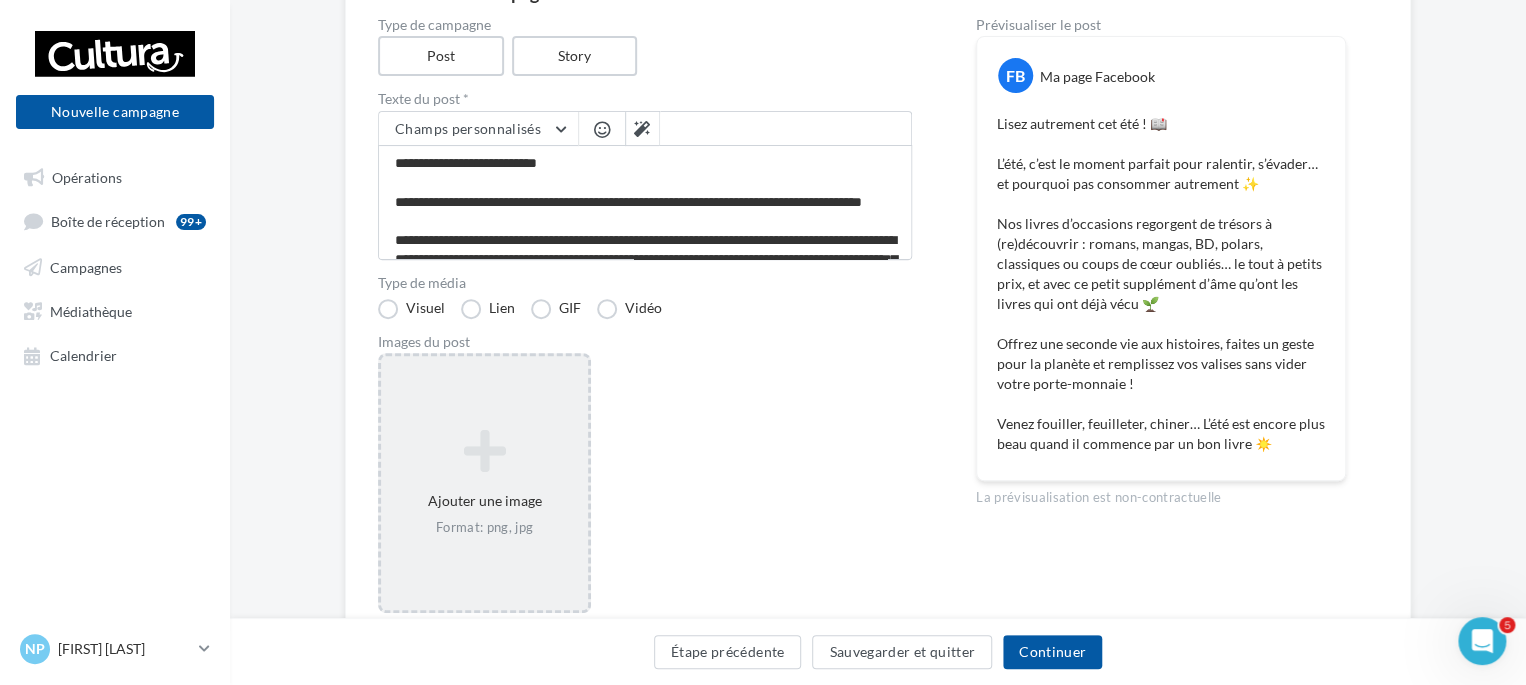 click on "Ajouter une image     Format: png, jpg" at bounding box center (484, 483) 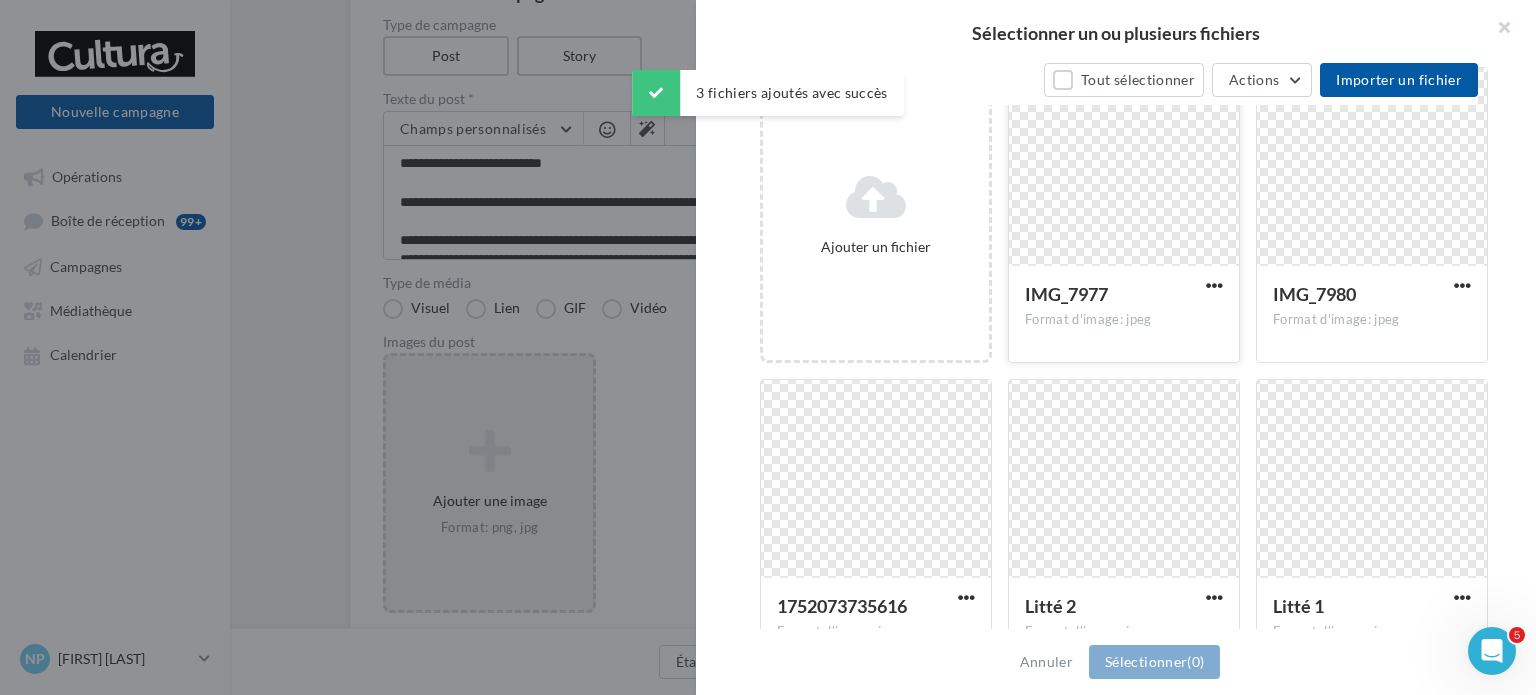 scroll, scrollTop: 292, scrollLeft: 0, axis: vertical 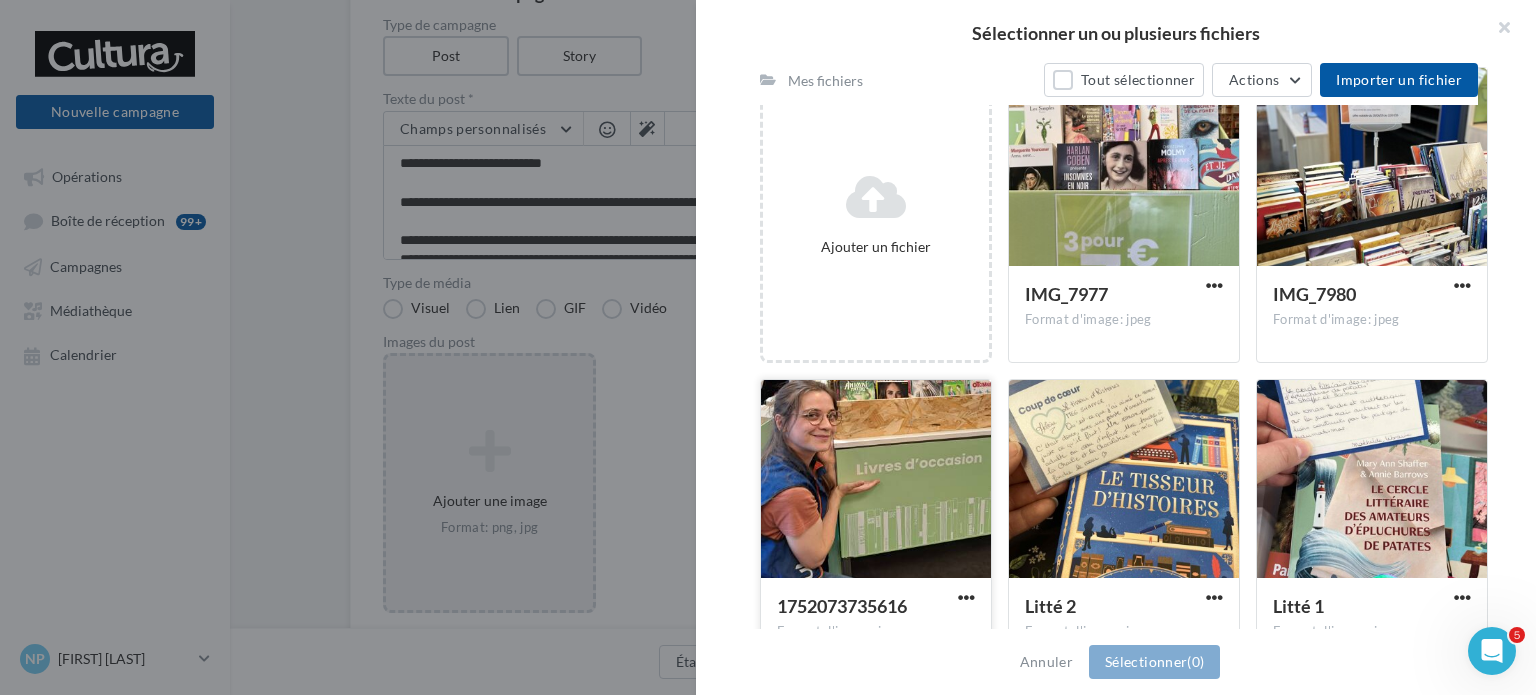 click at bounding box center (1124, 168) 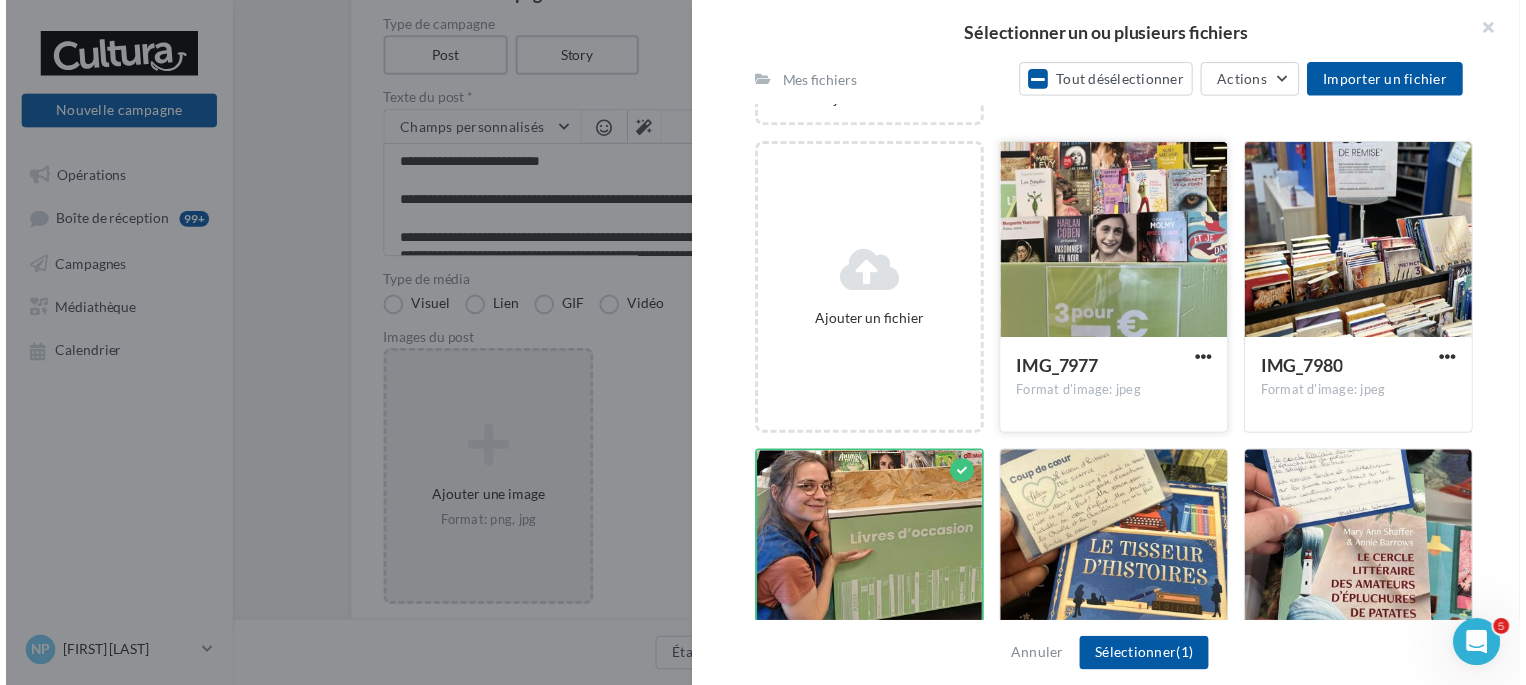 scroll, scrollTop: 211, scrollLeft: 0, axis: vertical 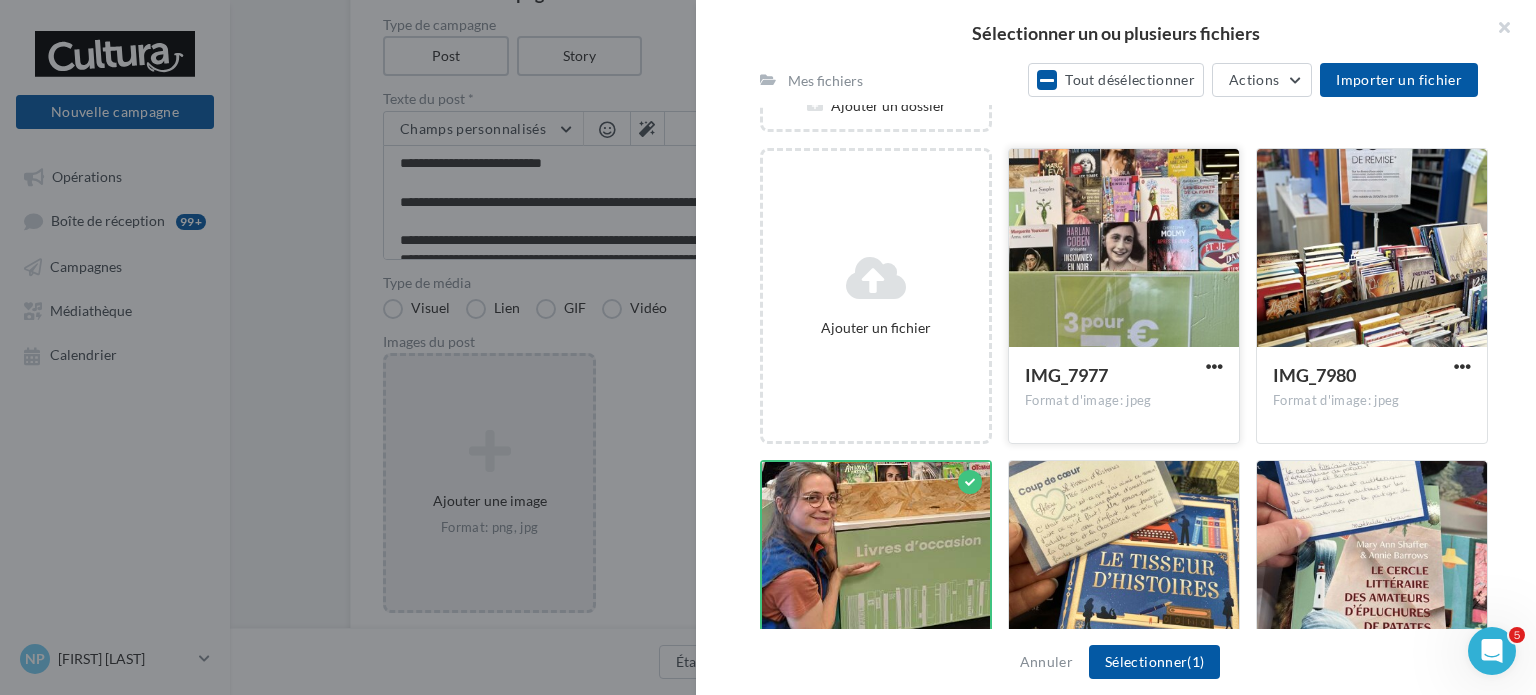 click at bounding box center [1124, 249] 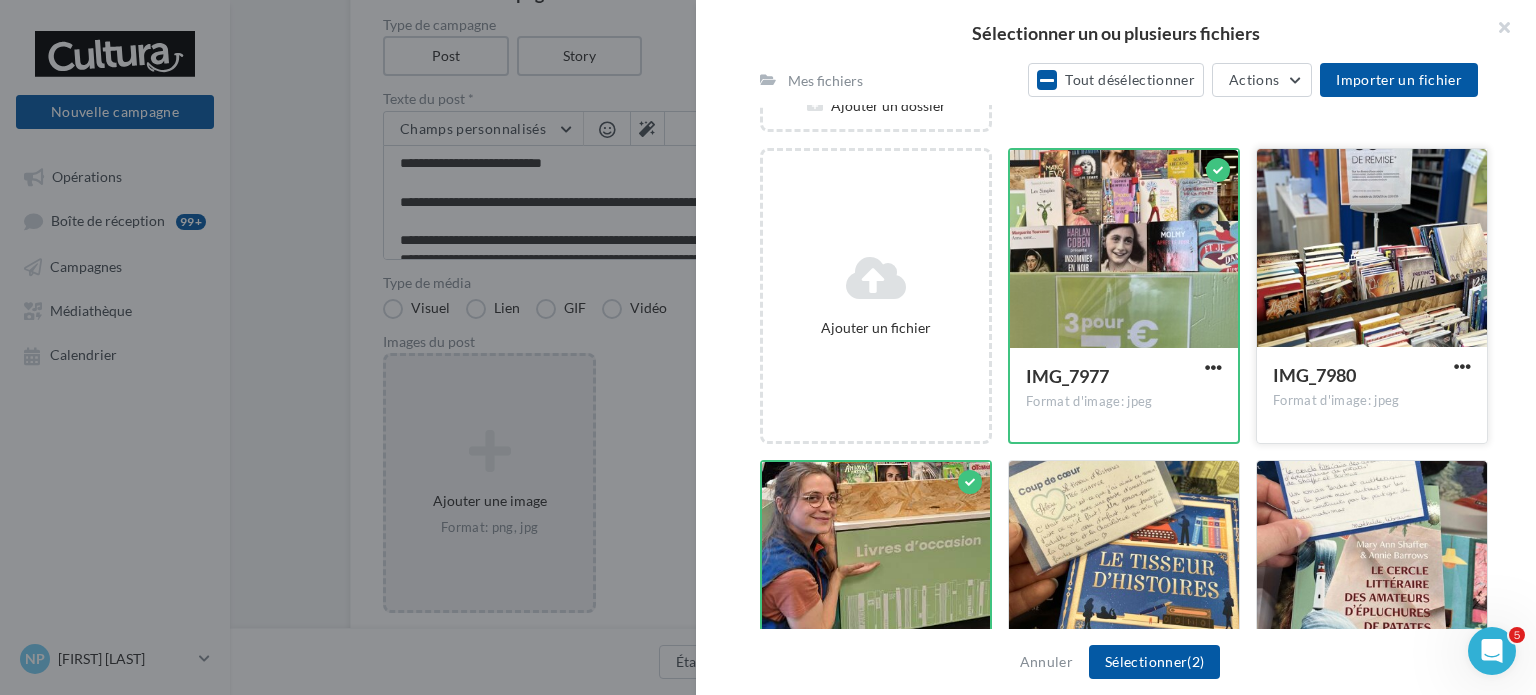 click at bounding box center [1124, 250] 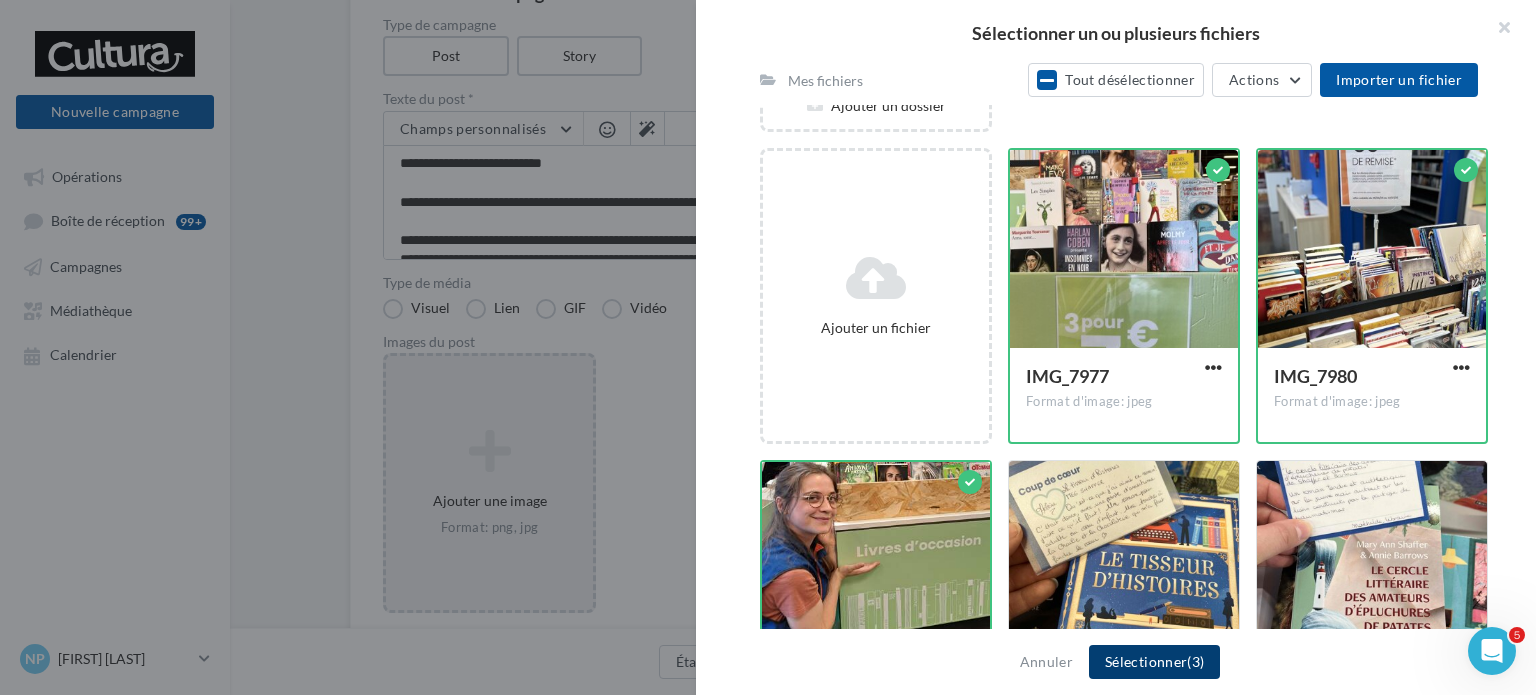 click on "Sélectionner   (3)" at bounding box center (1154, 662) 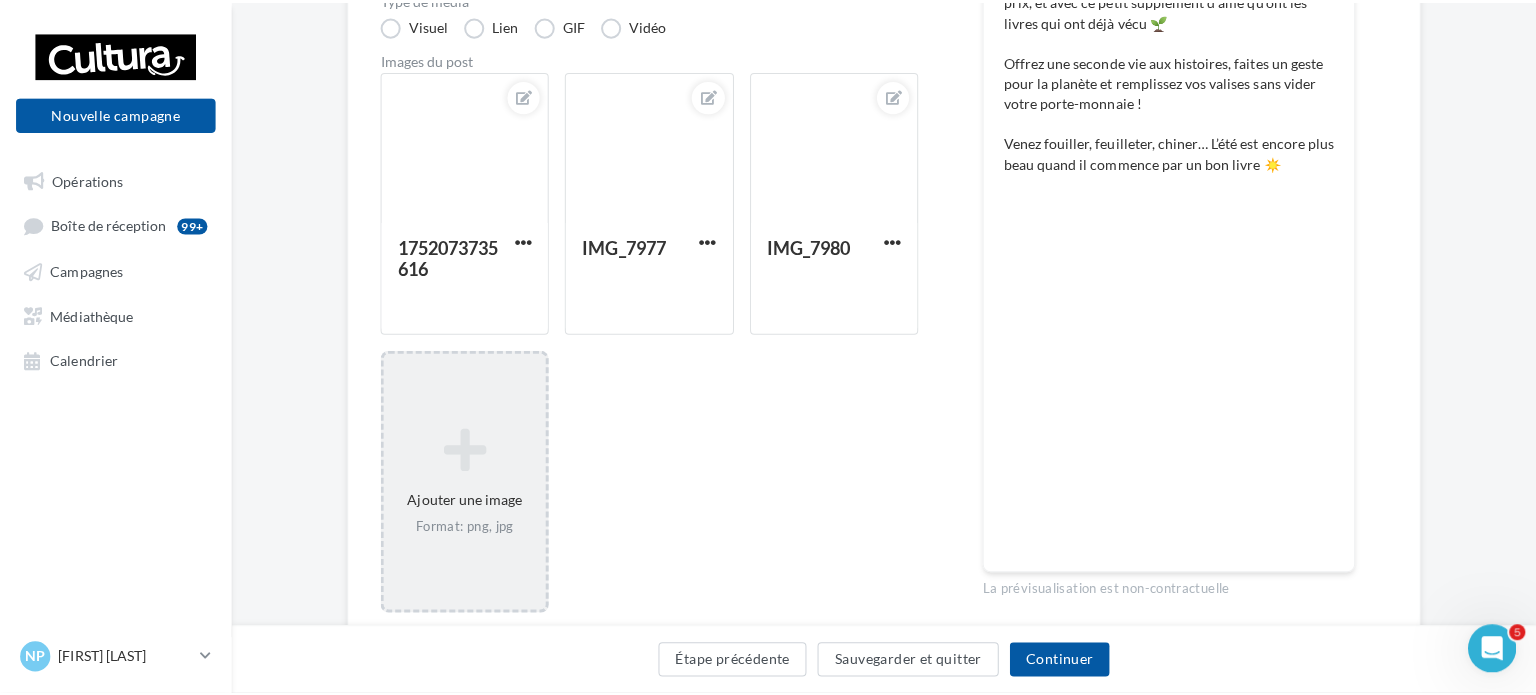 scroll, scrollTop: 503, scrollLeft: 0, axis: vertical 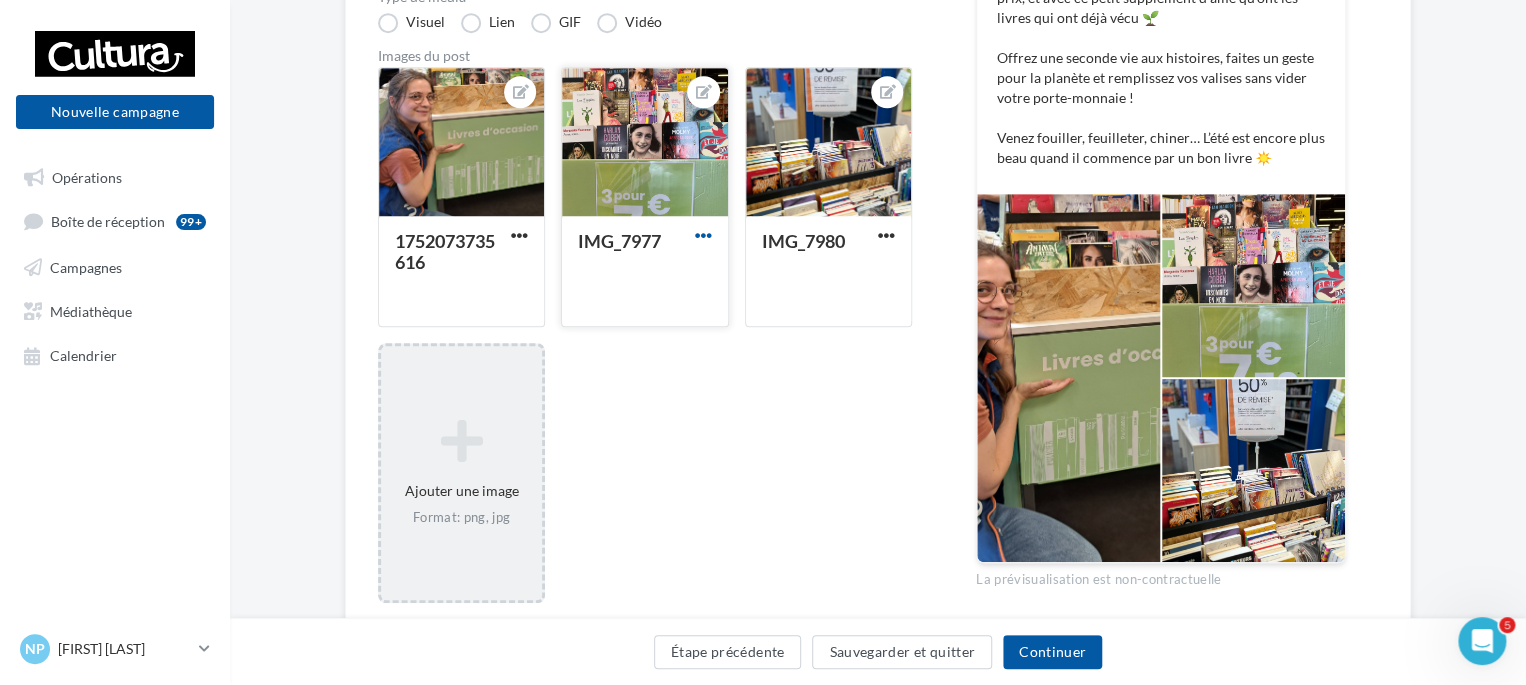 click at bounding box center (519, 235) 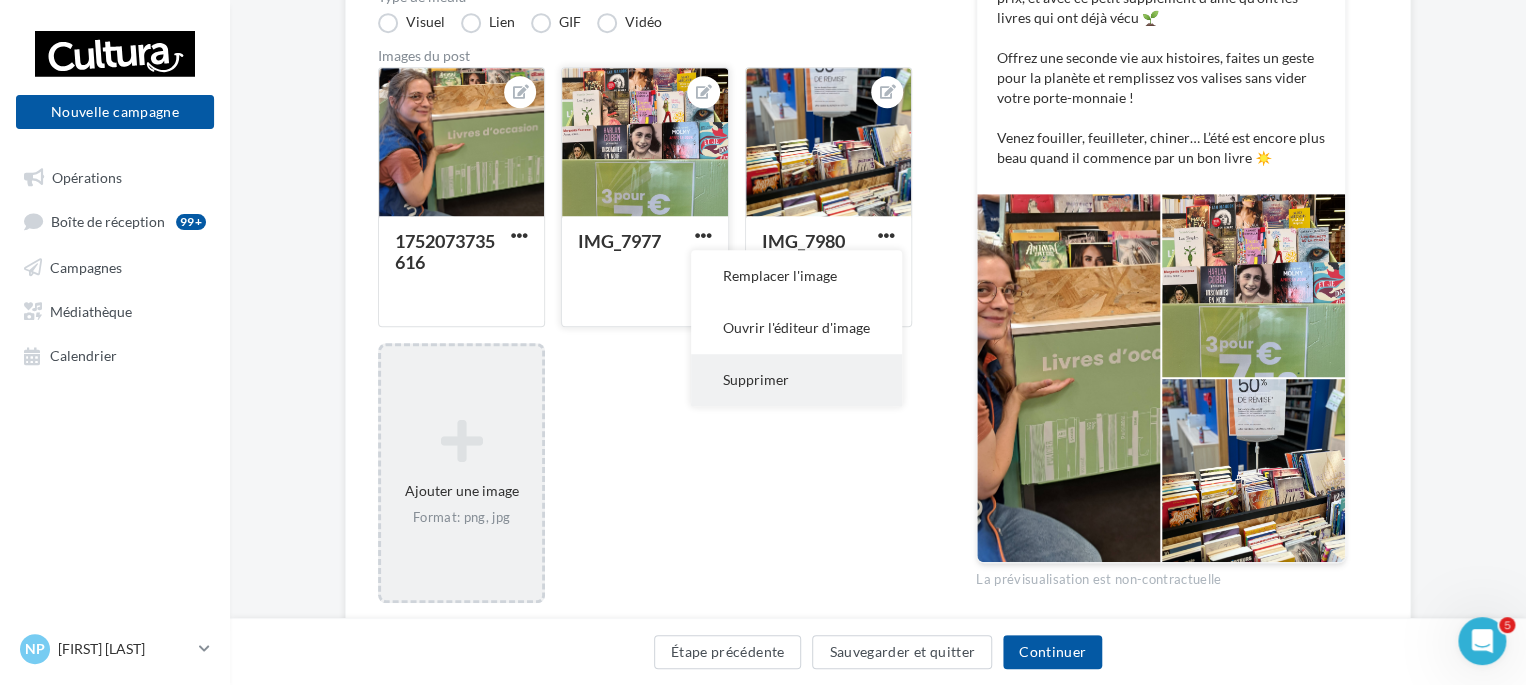click on "Supprimer" at bounding box center (796, 276) 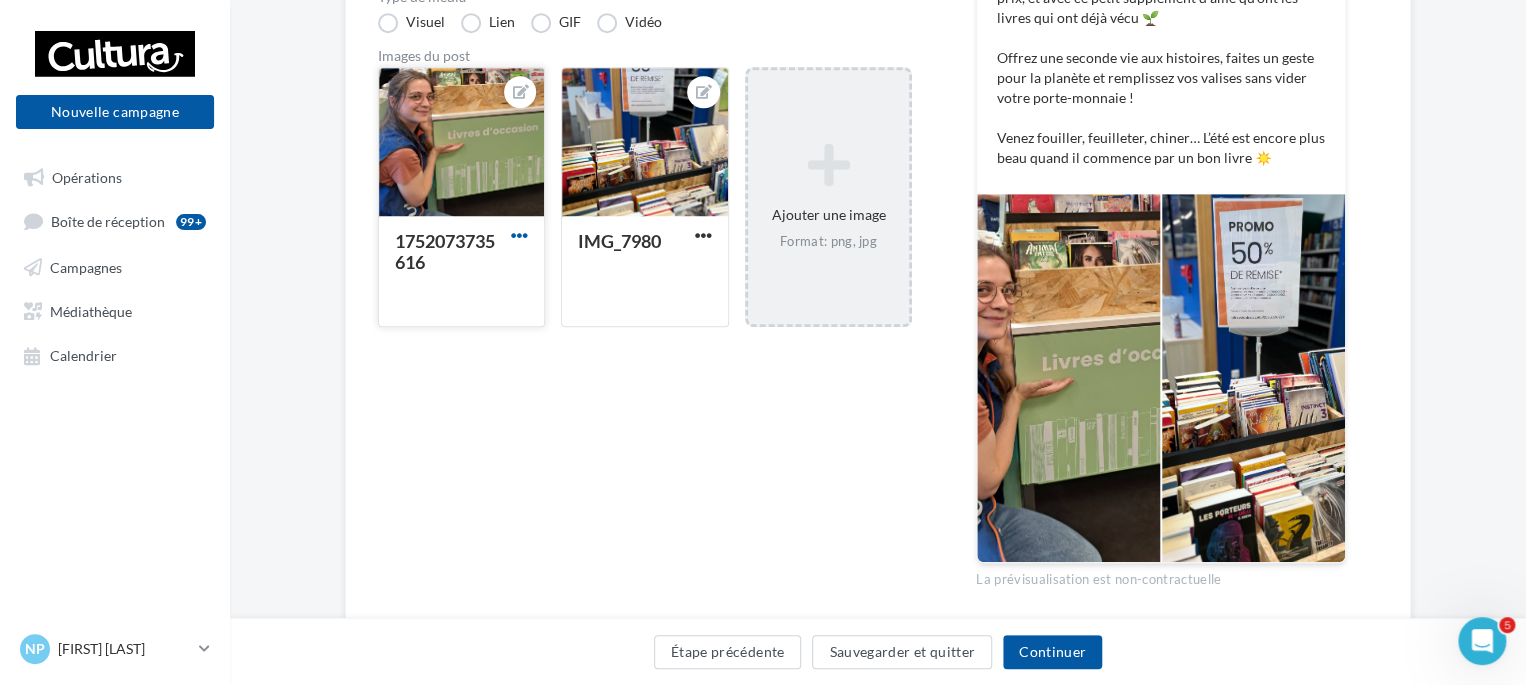 click at bounding box center [519, 235] 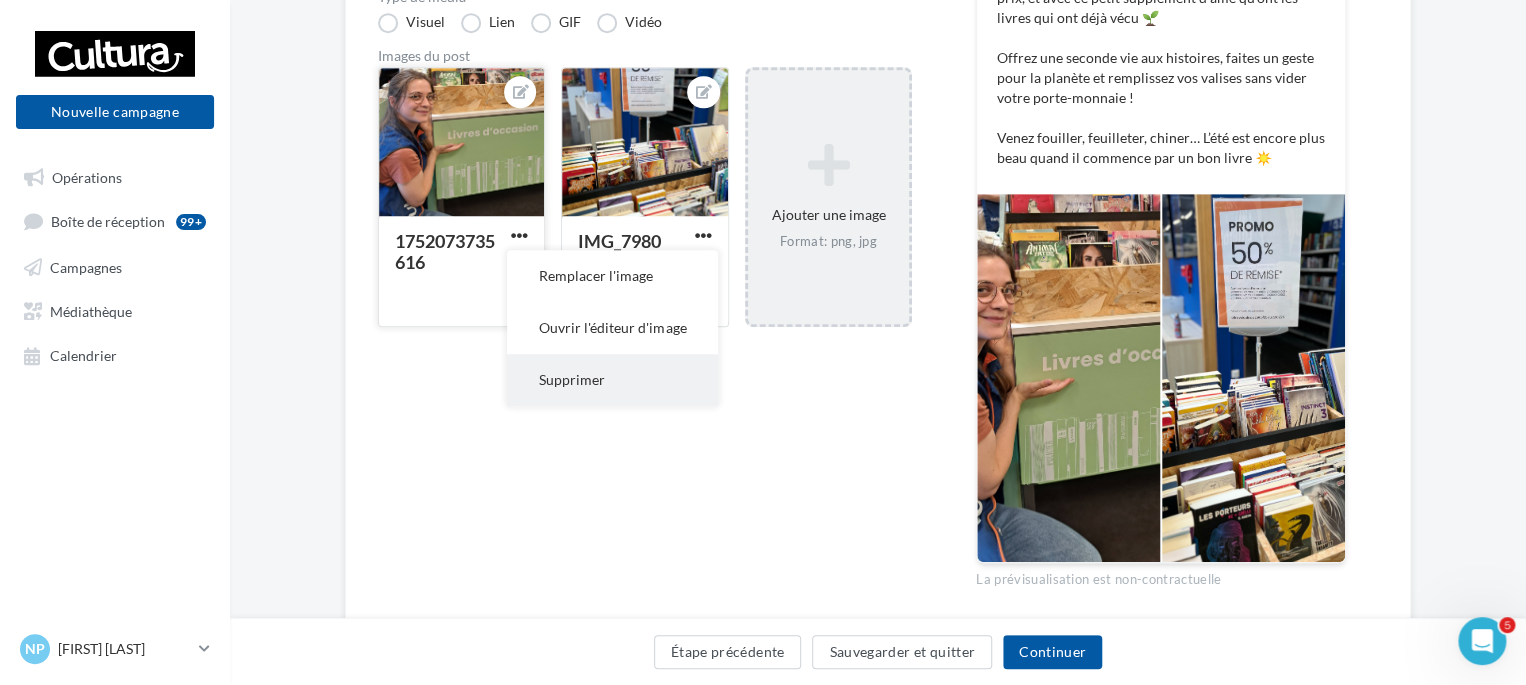 click on "Supprimer" at bounding box center [612, 276] 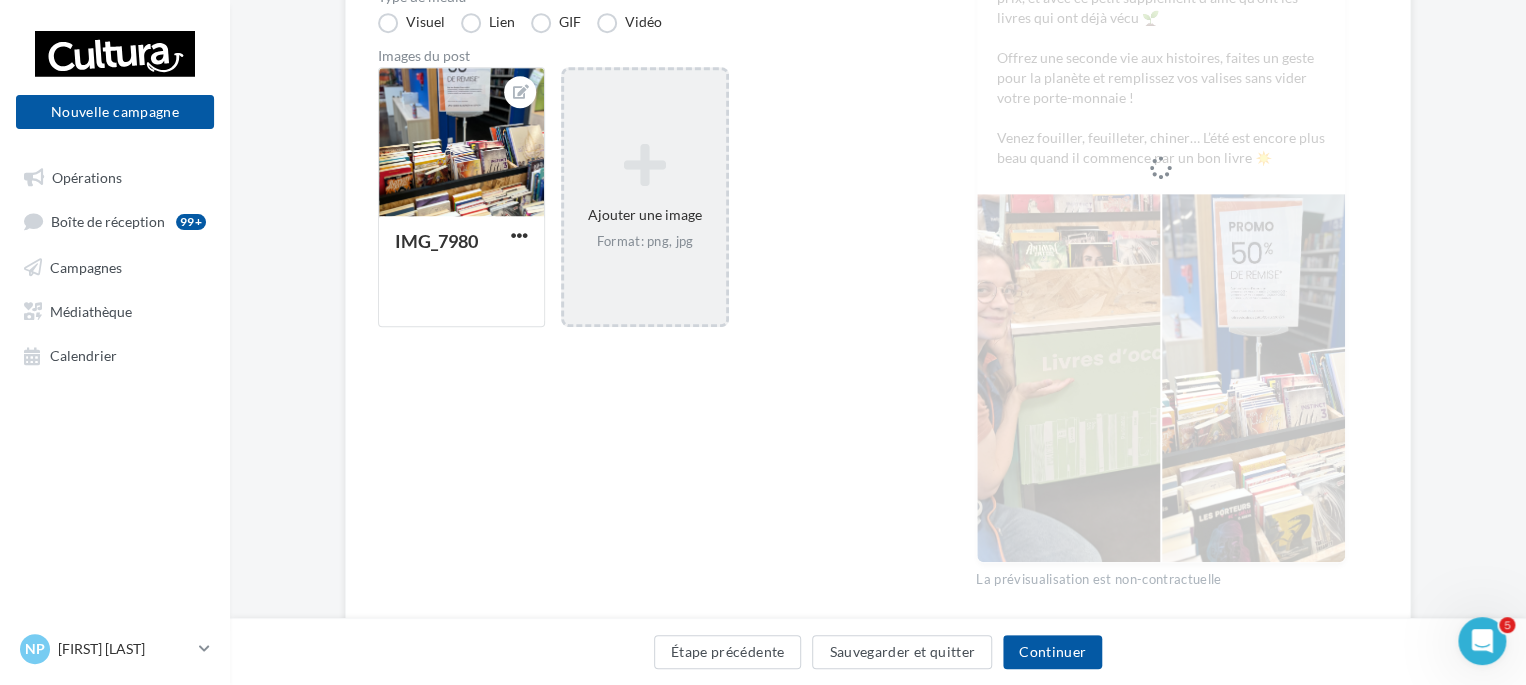 click at bounding box center (644, 165) 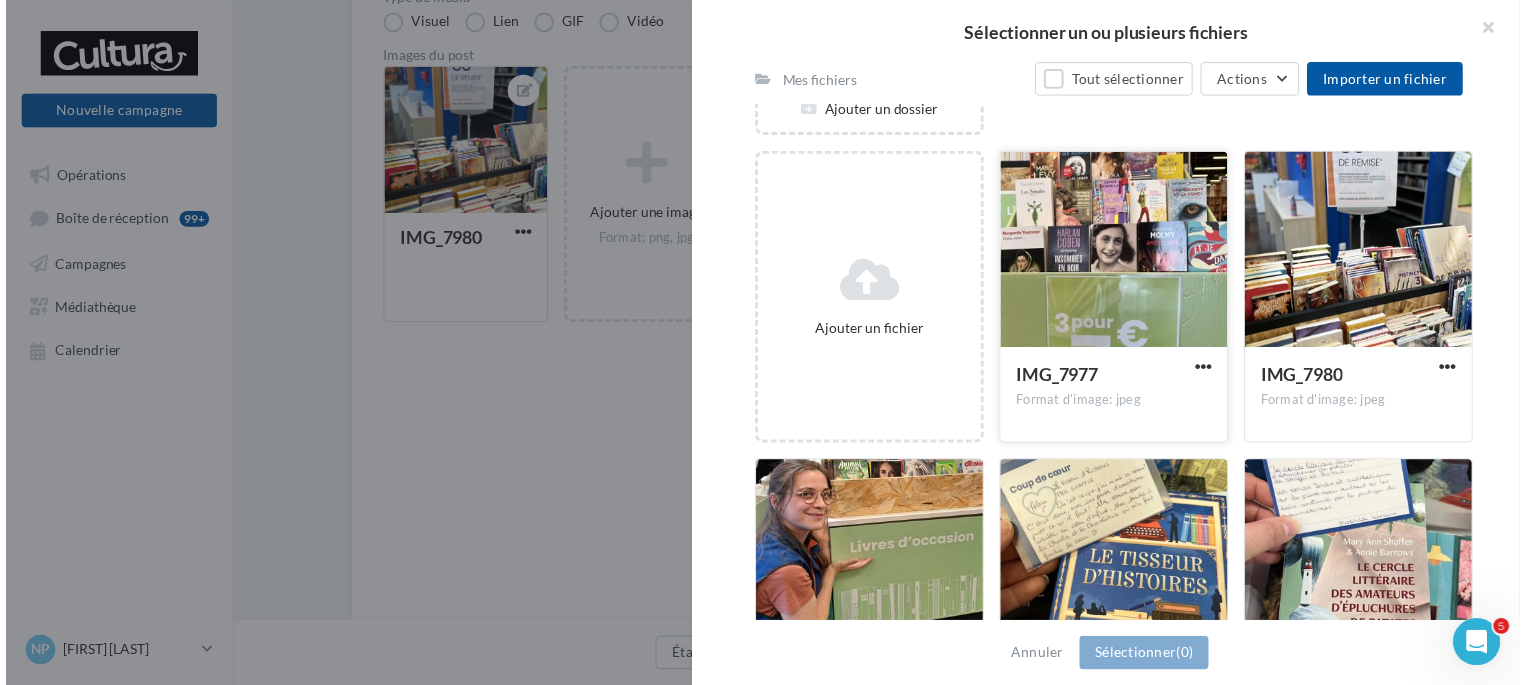 scroll, scrollTop: 223, scrollLeft: 0, axis: vertical 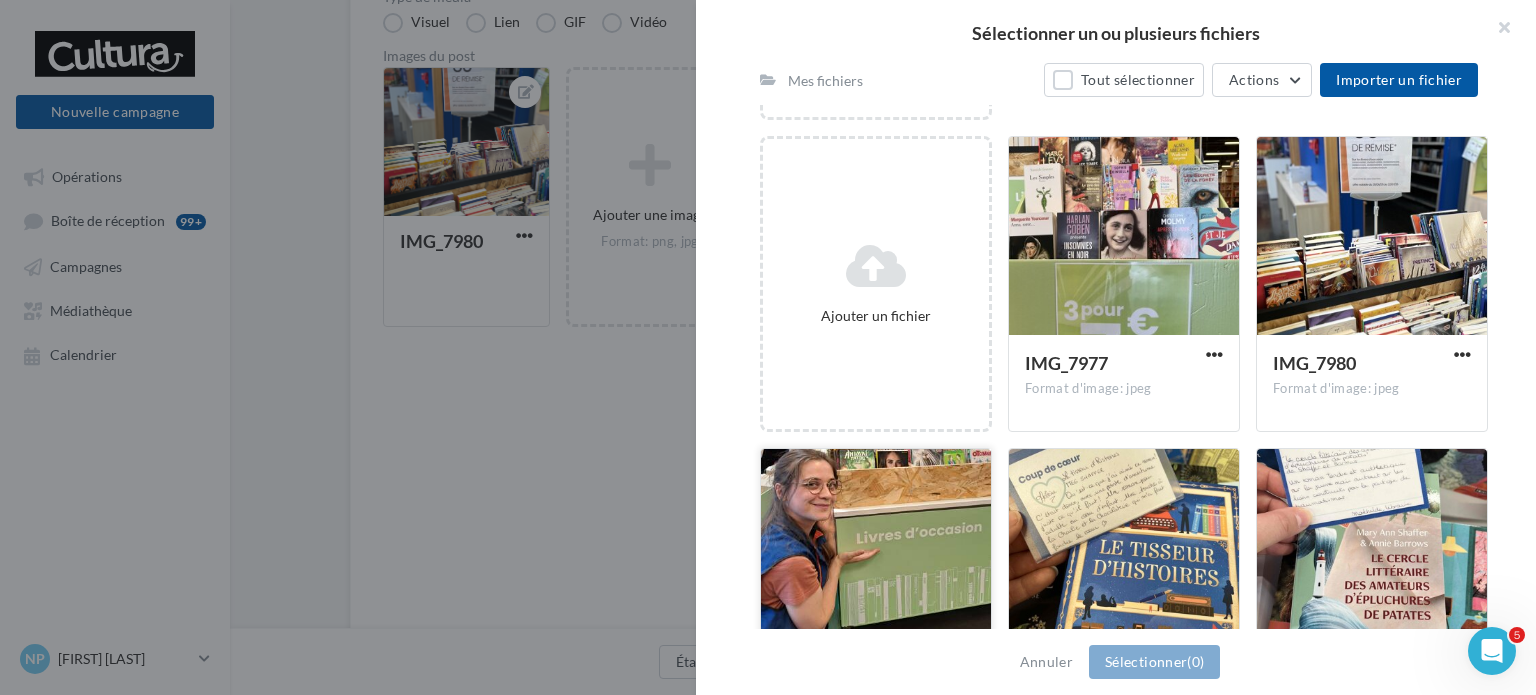 click at bounding box center (1124, 237) 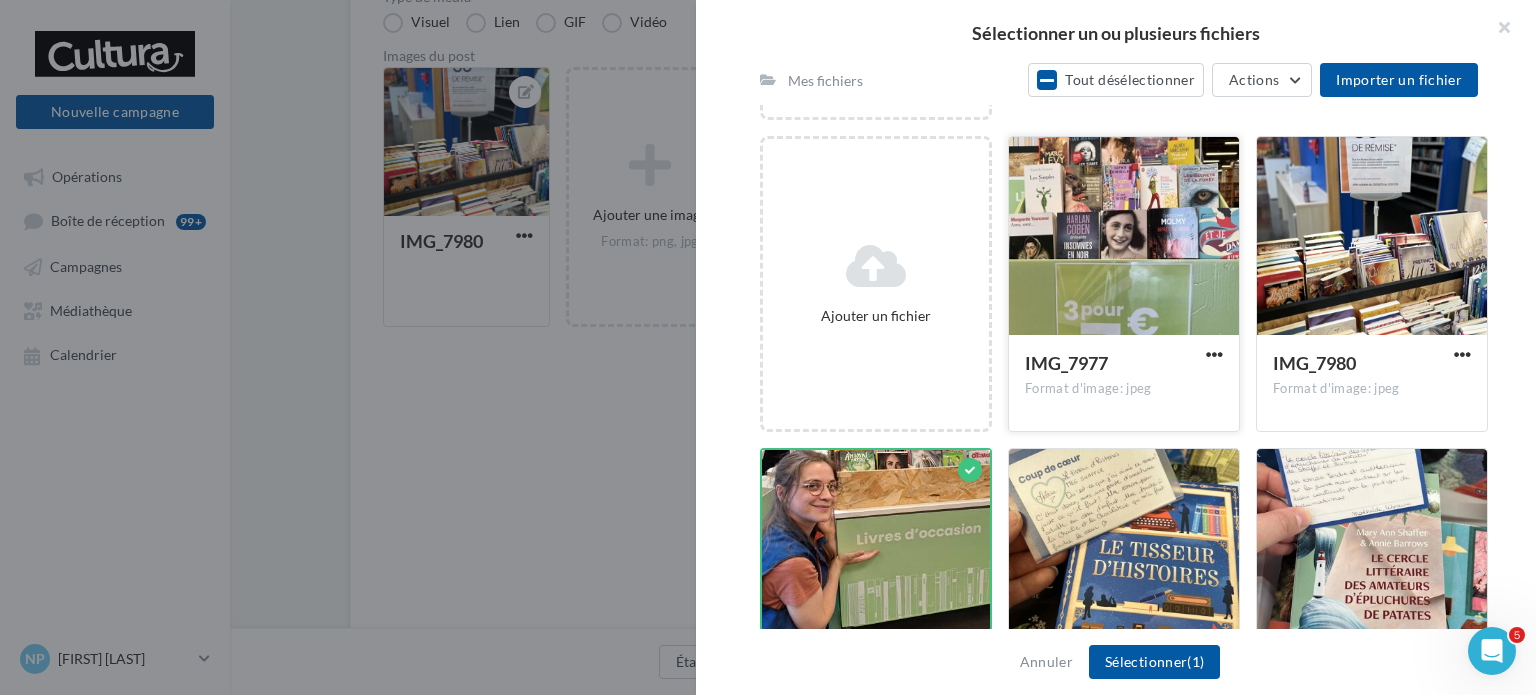 click at bounding box center (1124, 237) 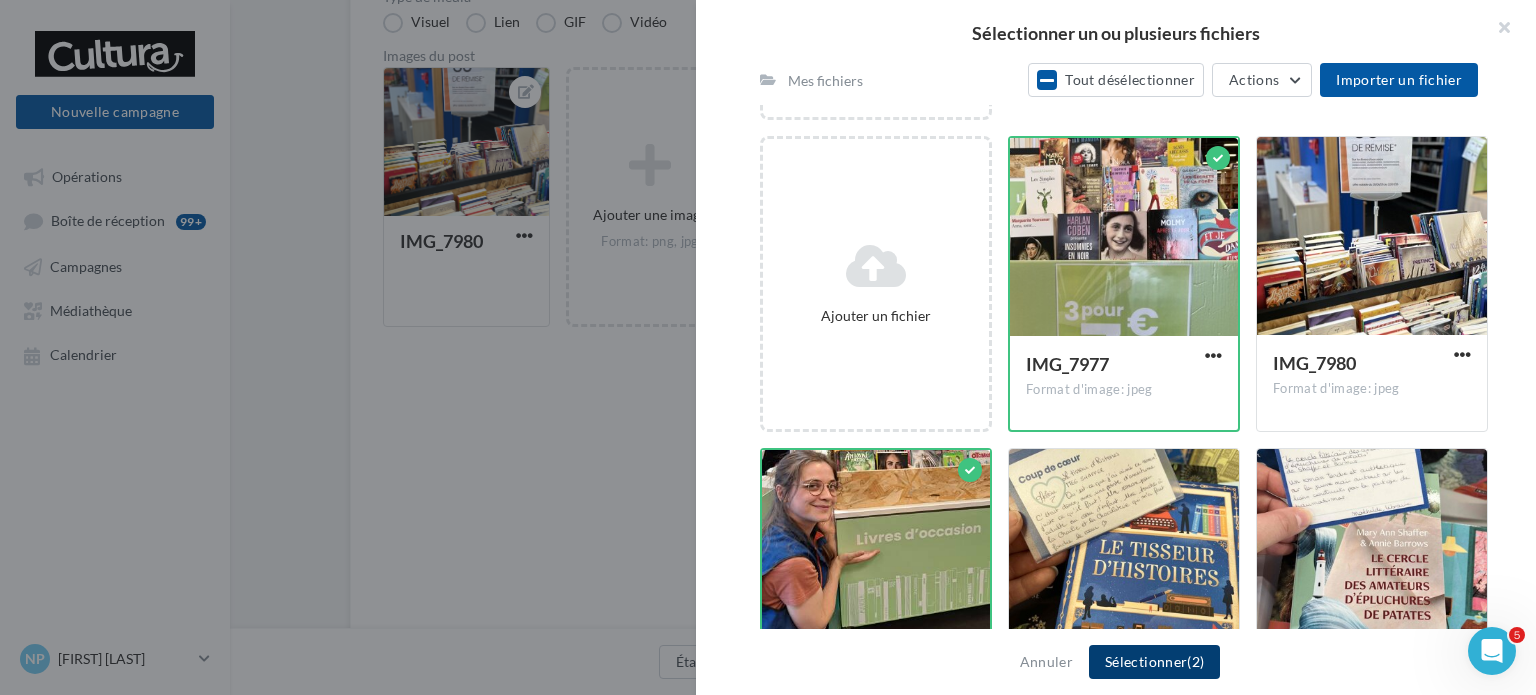 click on "Sélectionner   (2)" at bounding box center (1154, 662) 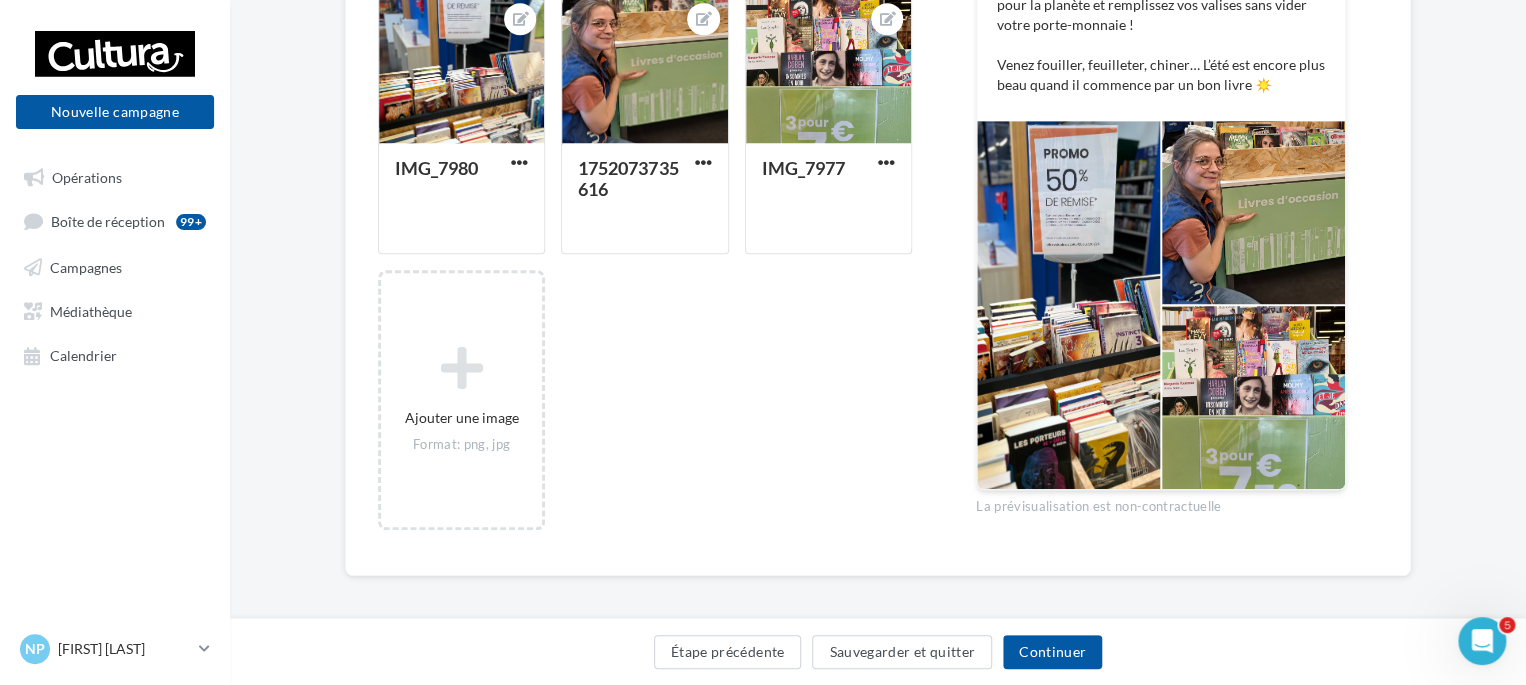scroll, scrollTop: 584, scrollLeft: 0, axis: vertical 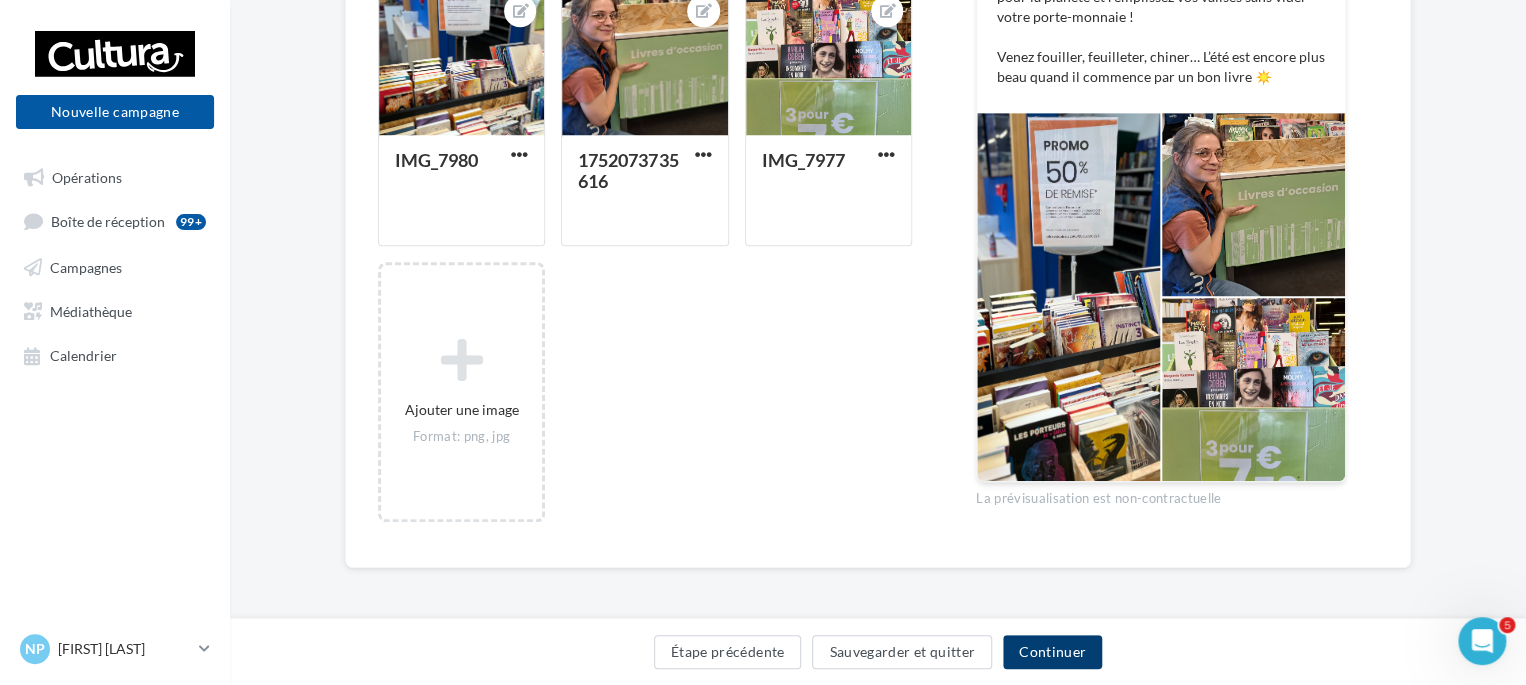 click on "Continuer" at bounding box center [1052, 652] 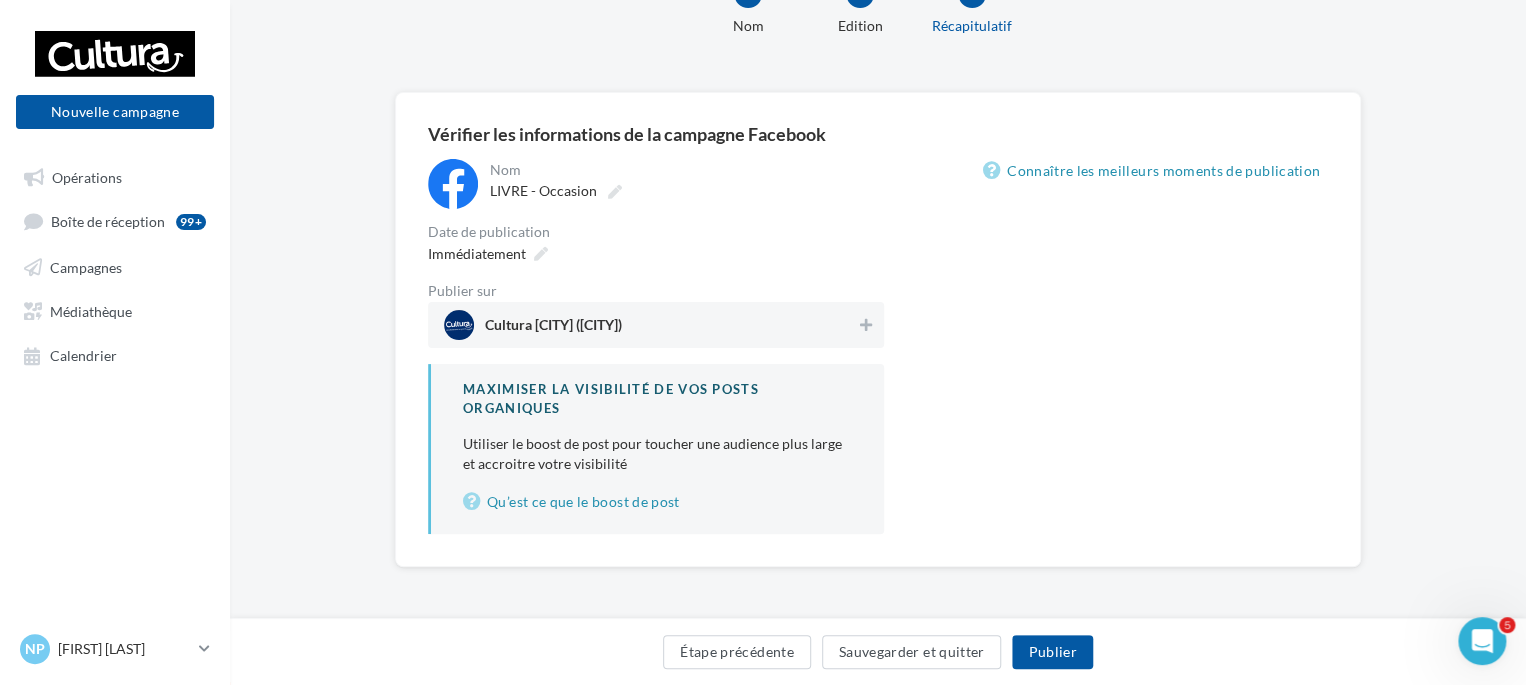scroll, scrollTop: 75, scrollLeft: 0, axis: vertical 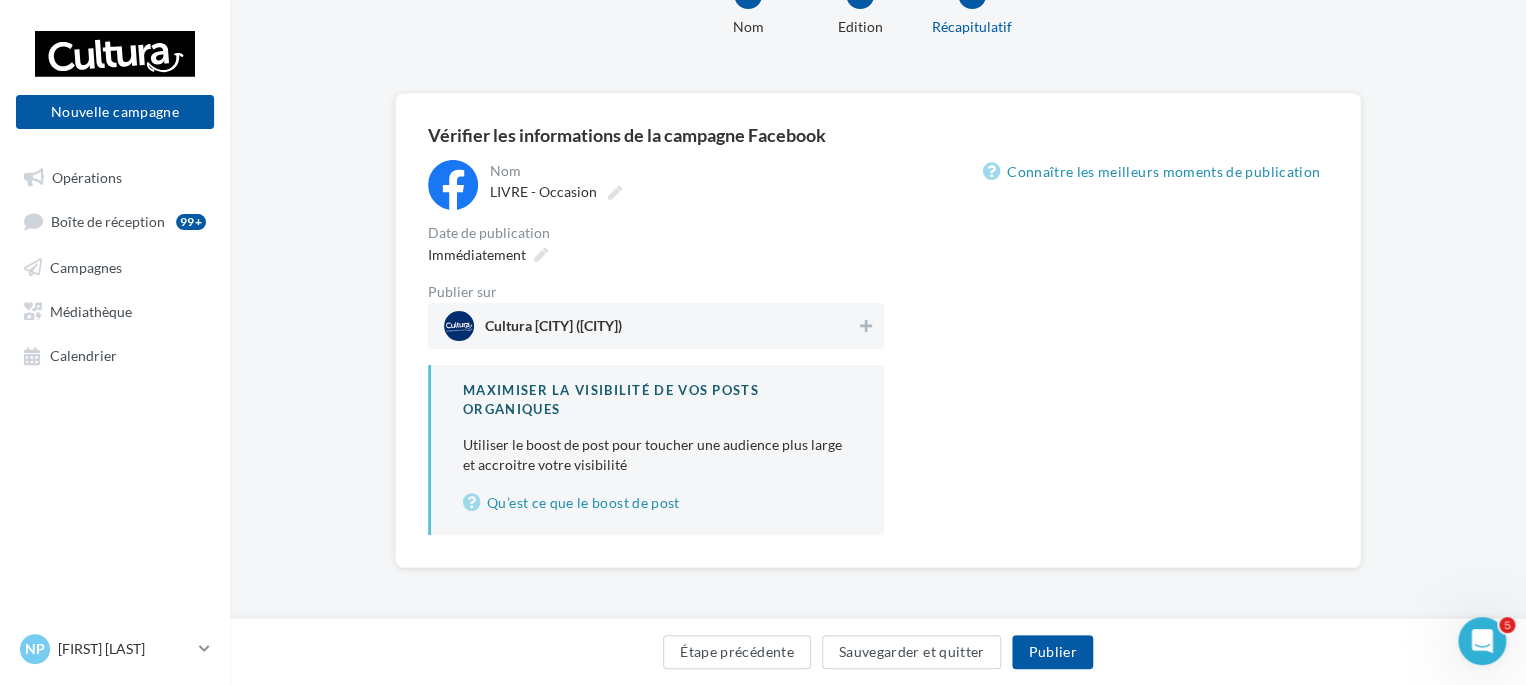 click on "**********" at bounding box center (656, 347) 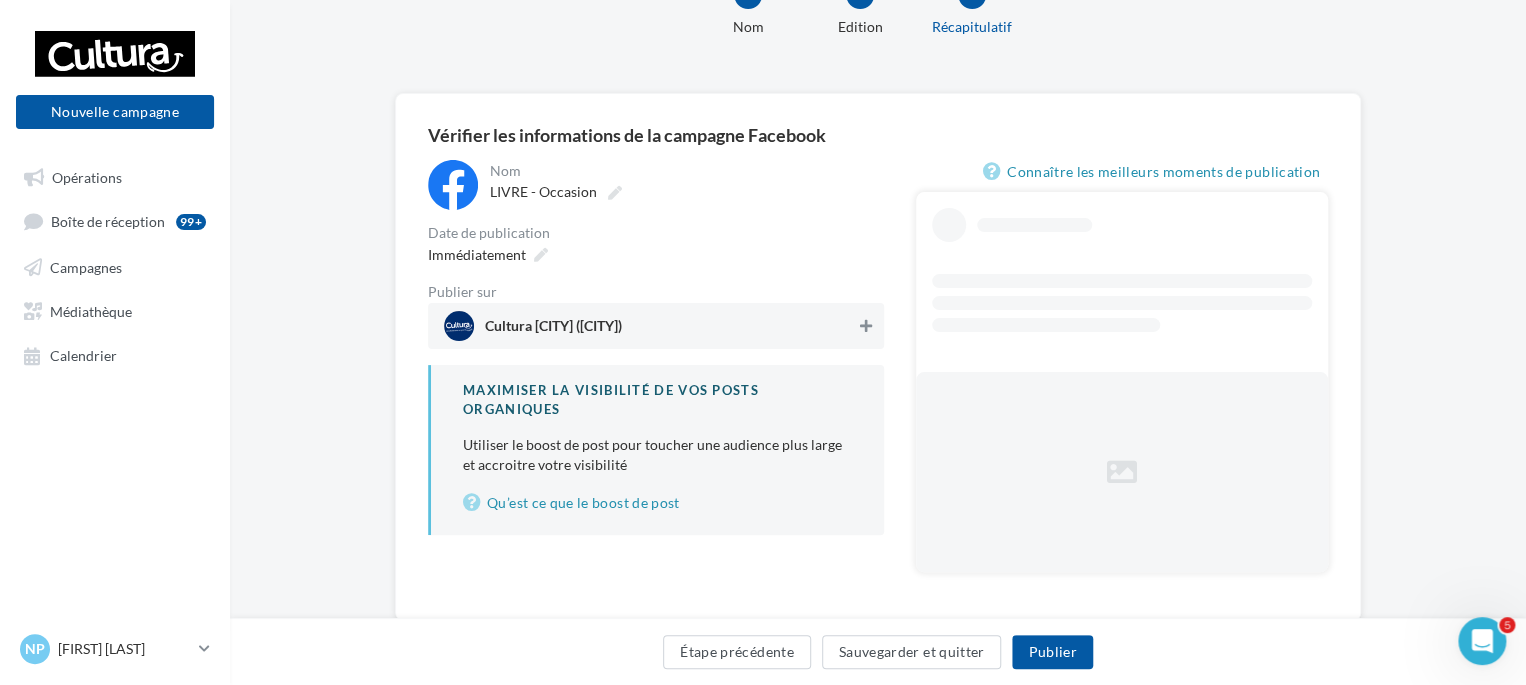 click at bounding box center [866, 326] 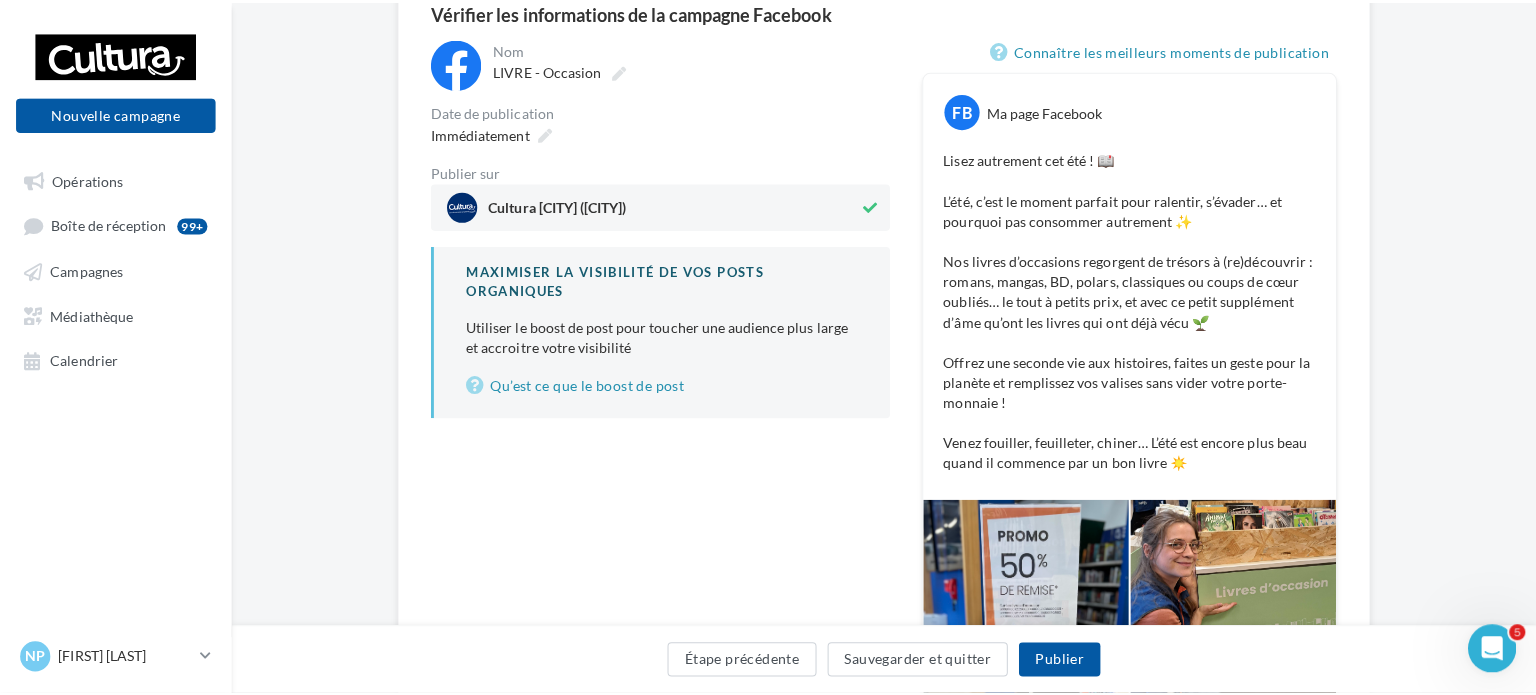 scroll, scrollTop: 164, scrollLeft: 0, axis: vertical 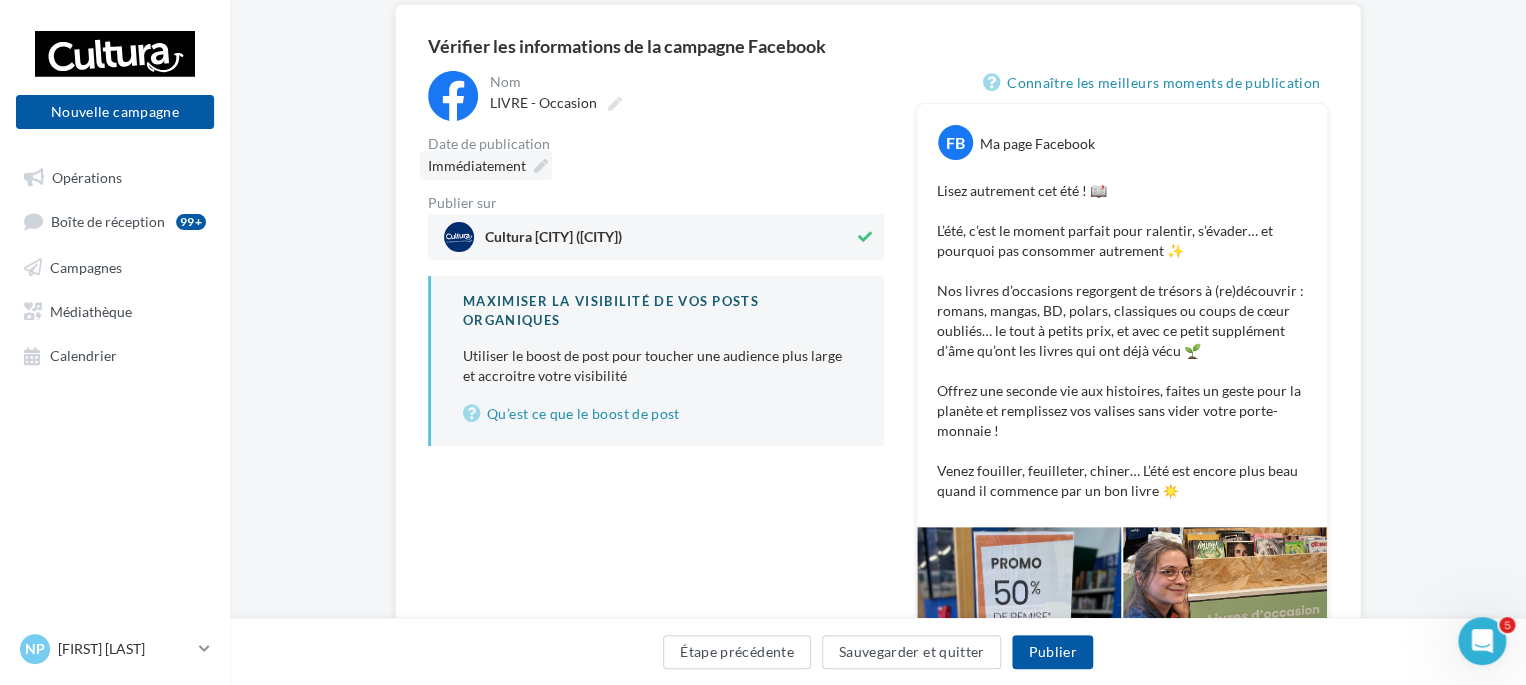 click at bounding box center (541, 166) 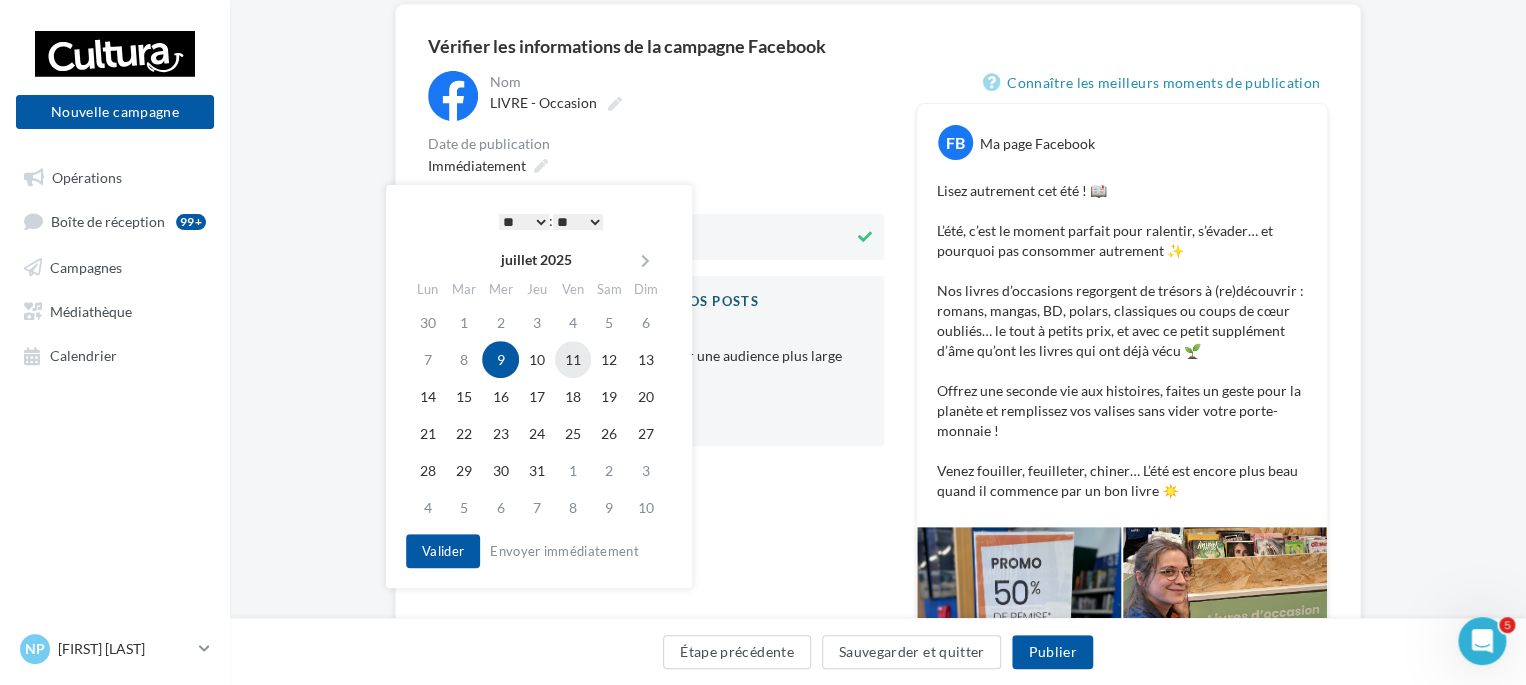 click on "11" at bounding box center [573, 359] 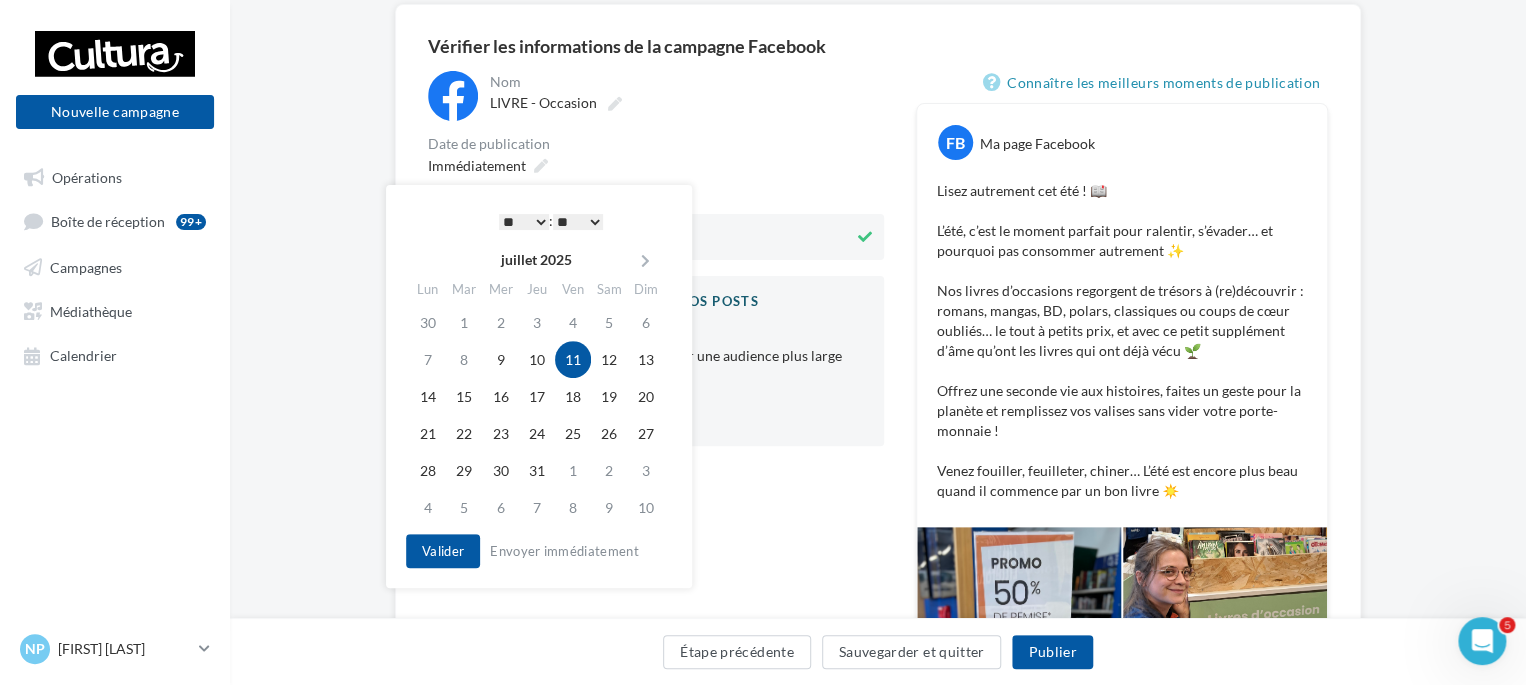 click on "* * * * * * * * * * ** ** ** ** ** ** ** ** ** ** ** ** ** **" at bounding box center (524, 222) 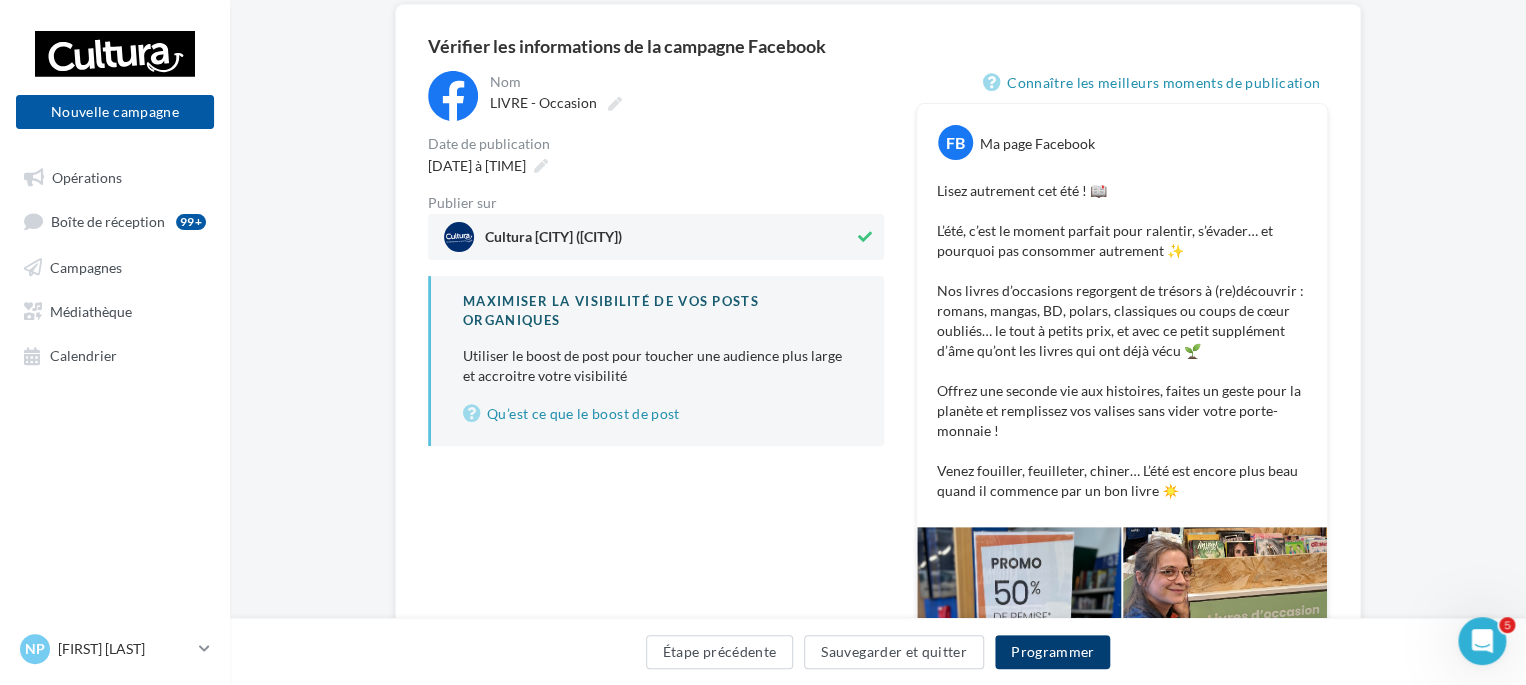 click on "Programmer" at bounding box center (1053, 652) 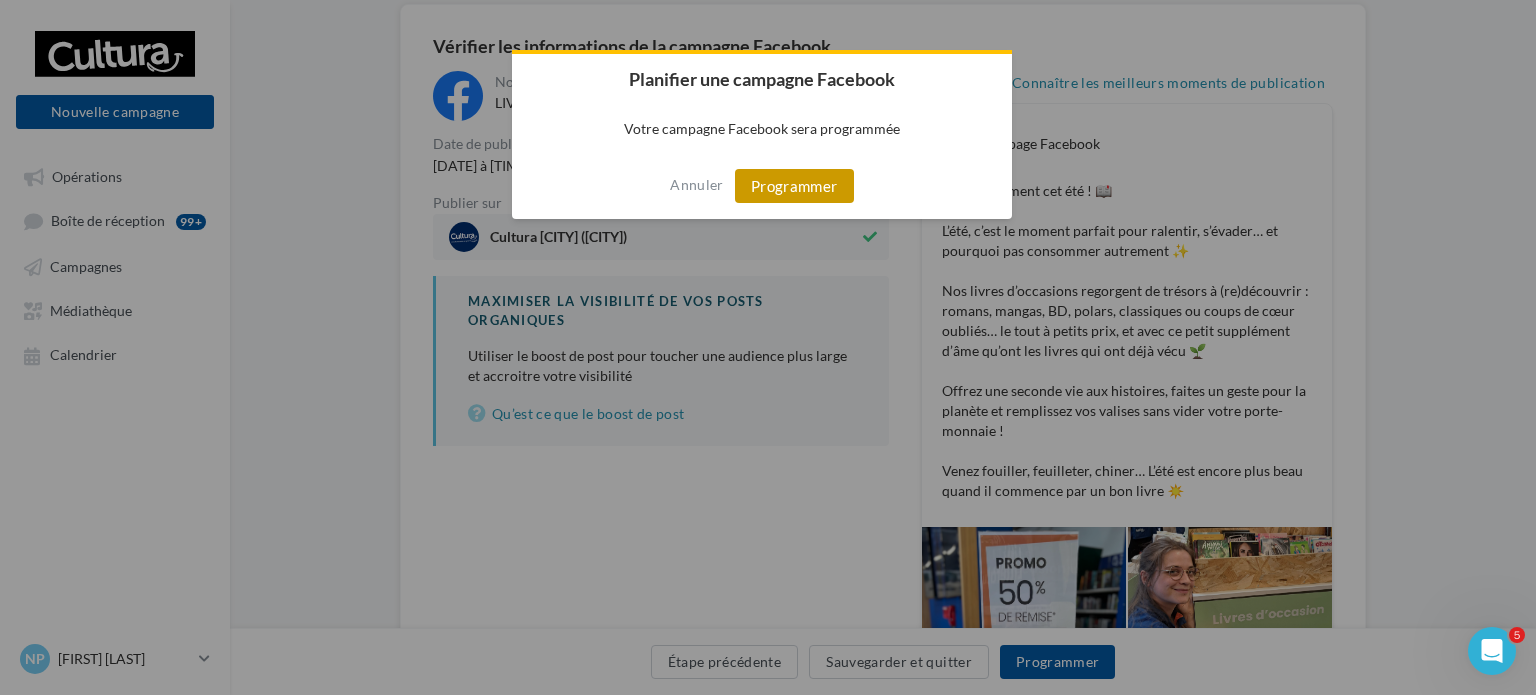 click on "Programmer" at bounding box center [794, 186] 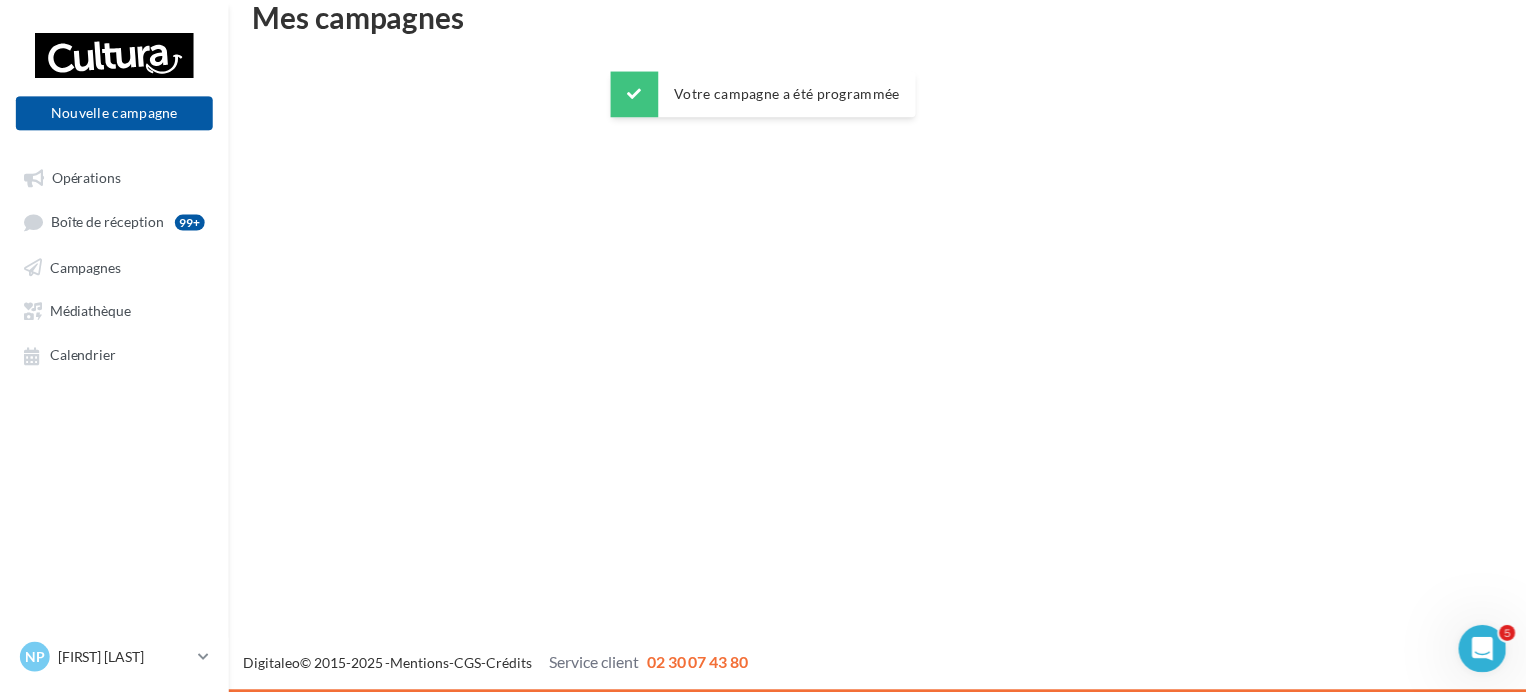 scroll, scrollTop: 32, scrollLeft: 0, axis: vertical 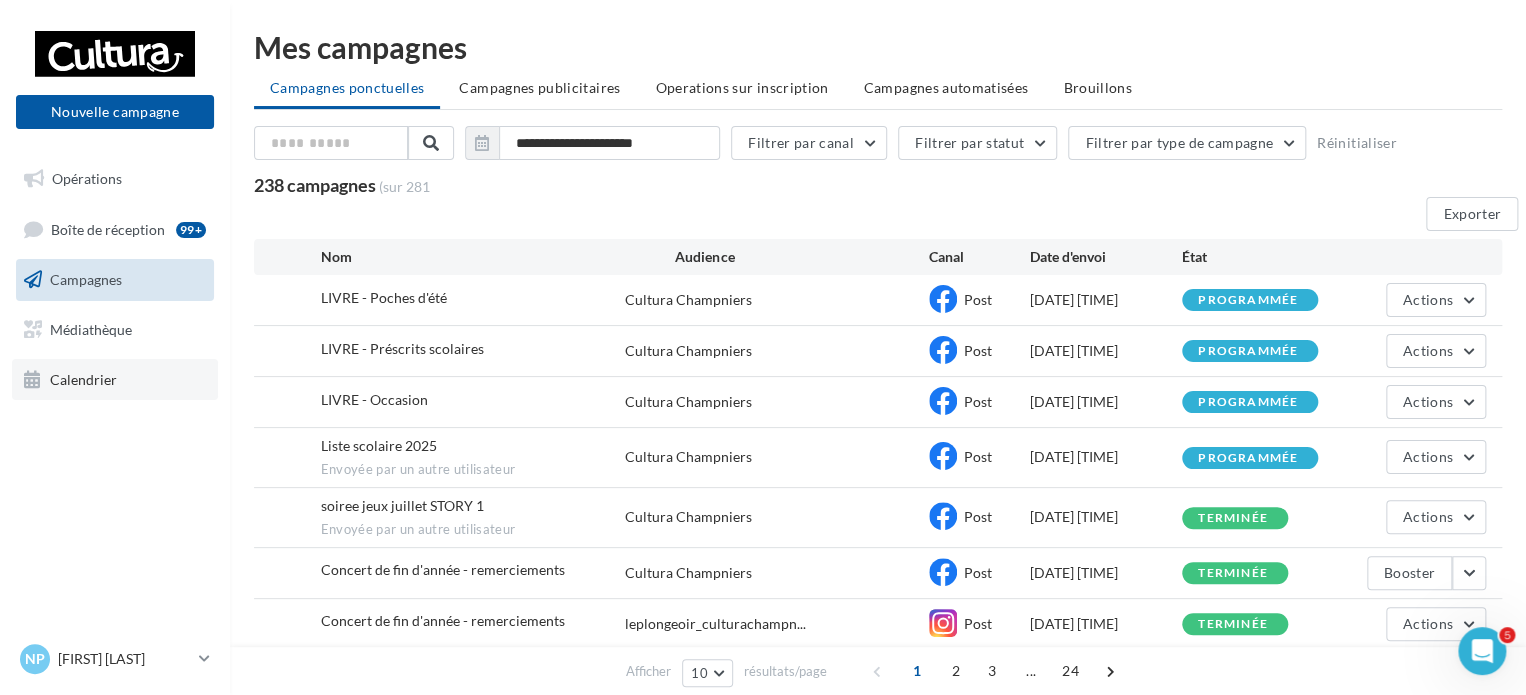 click on "Calendrier" at bounding box center [115, 380] 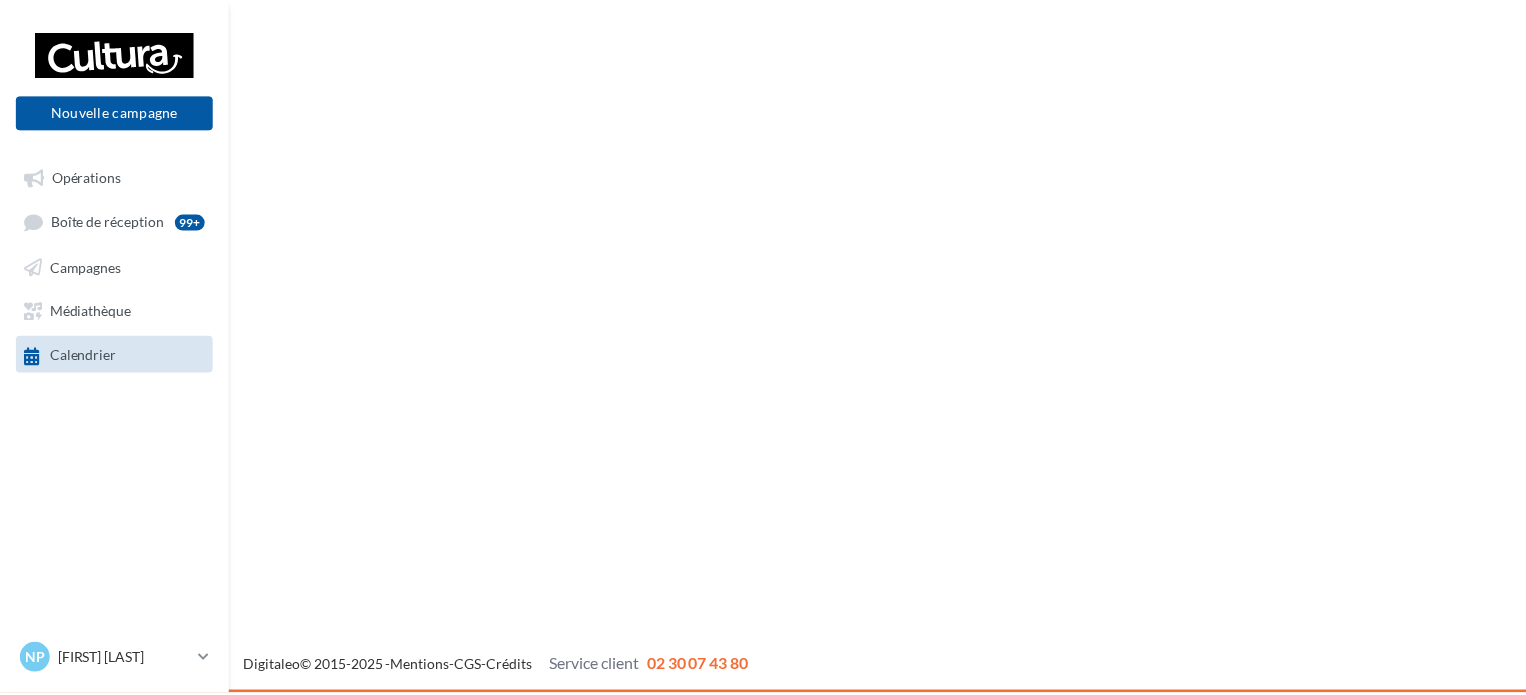 scroll, scrollTop: 0, scrollLeft: 0, axis: both 